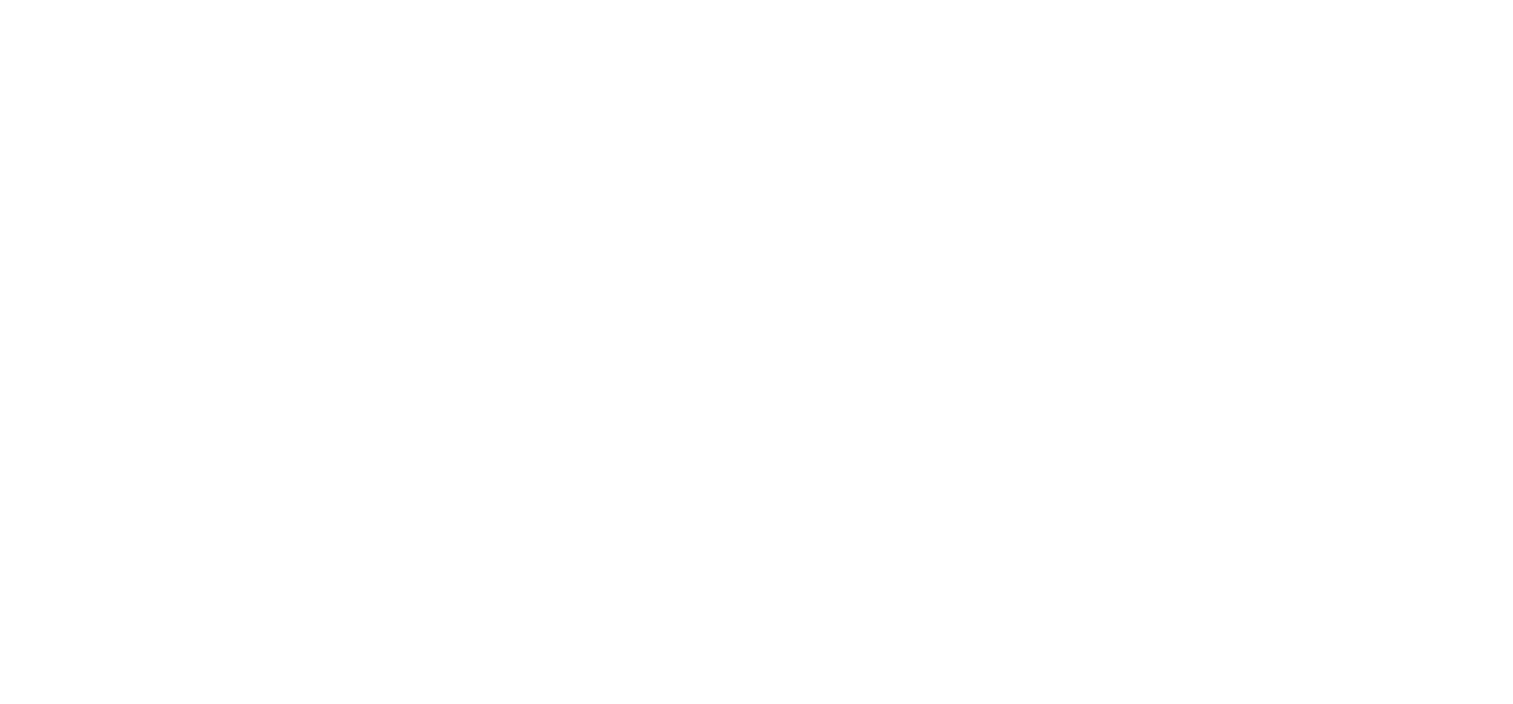 scroll, scrollTop: 0, scrollLeft: 0, axis: both 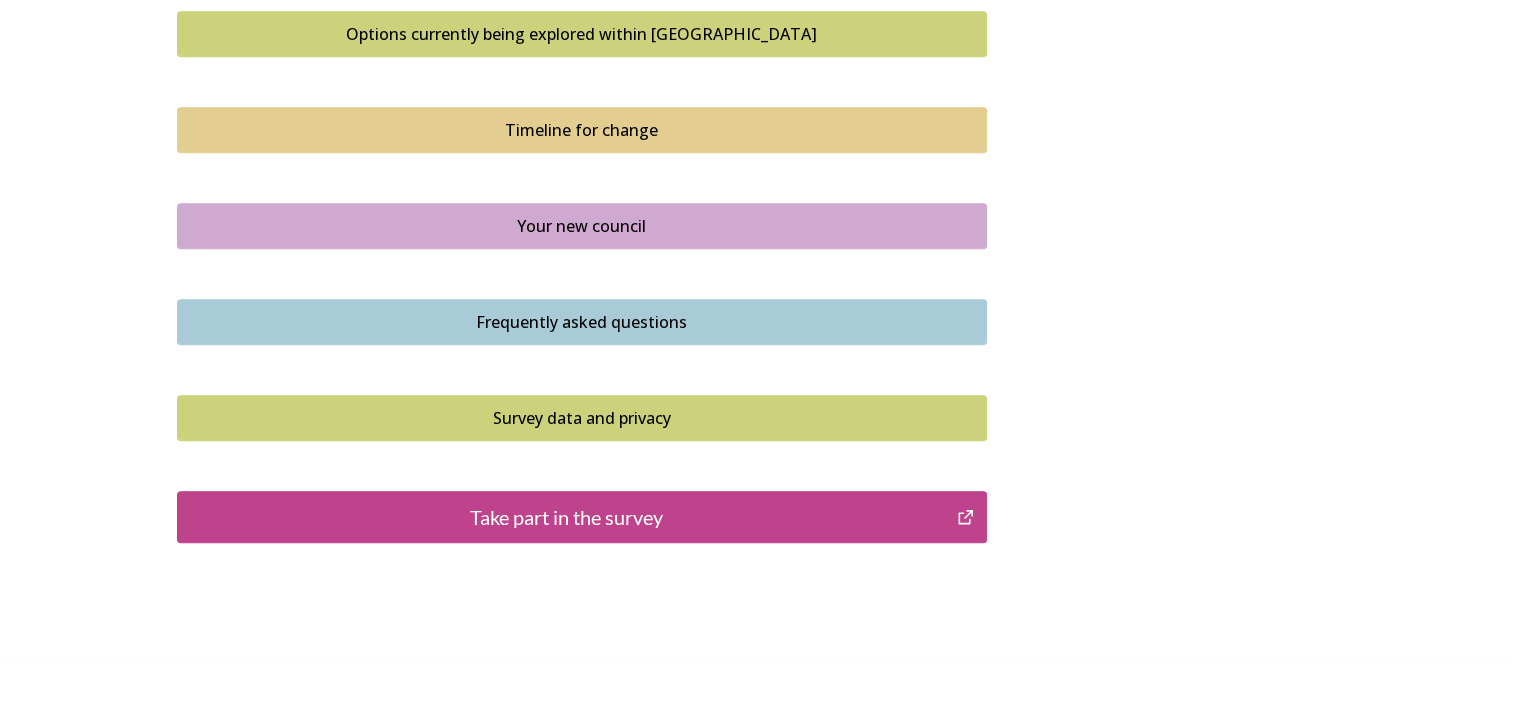 click on "Take part in the survey" at bounding box center (567, 517) 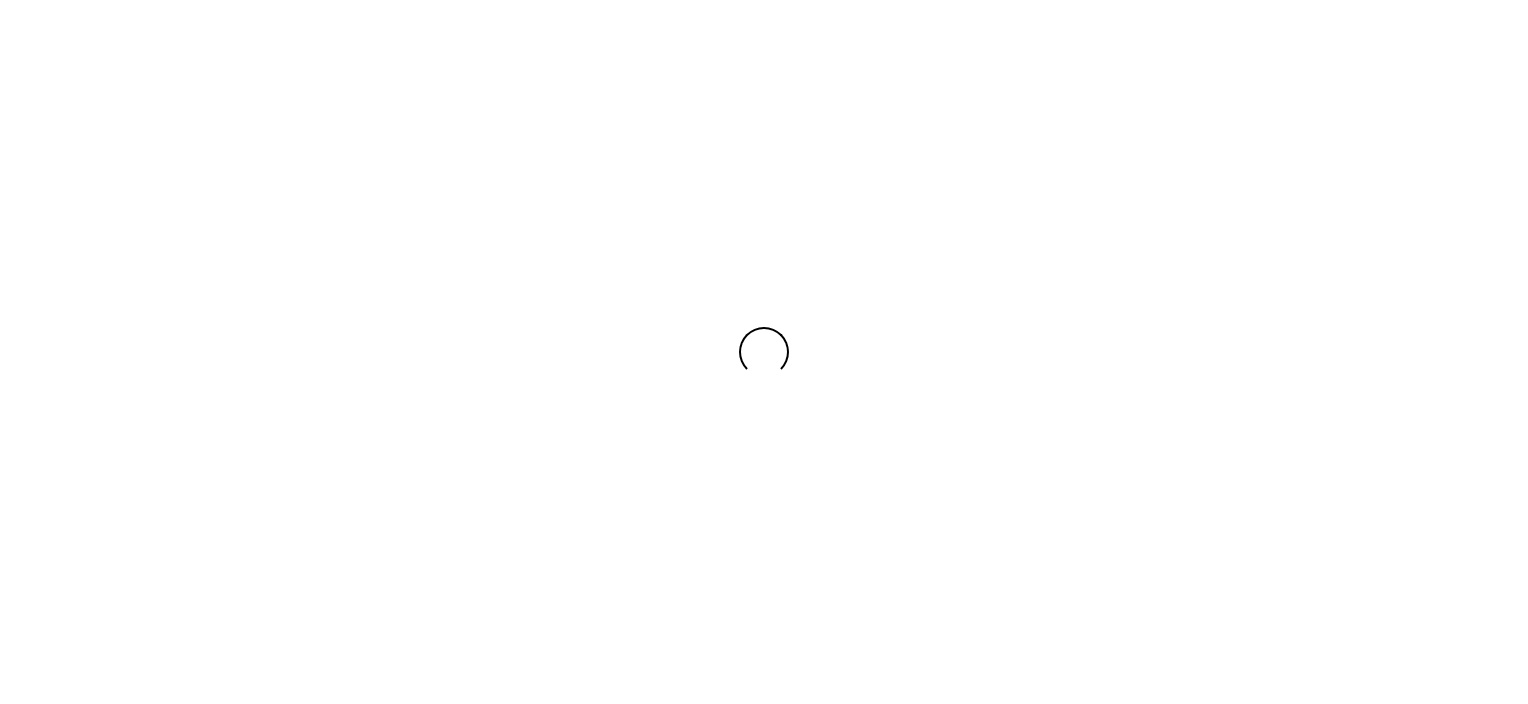 scroll, scrollTop: 0, scrollLeft: 0, axis: both 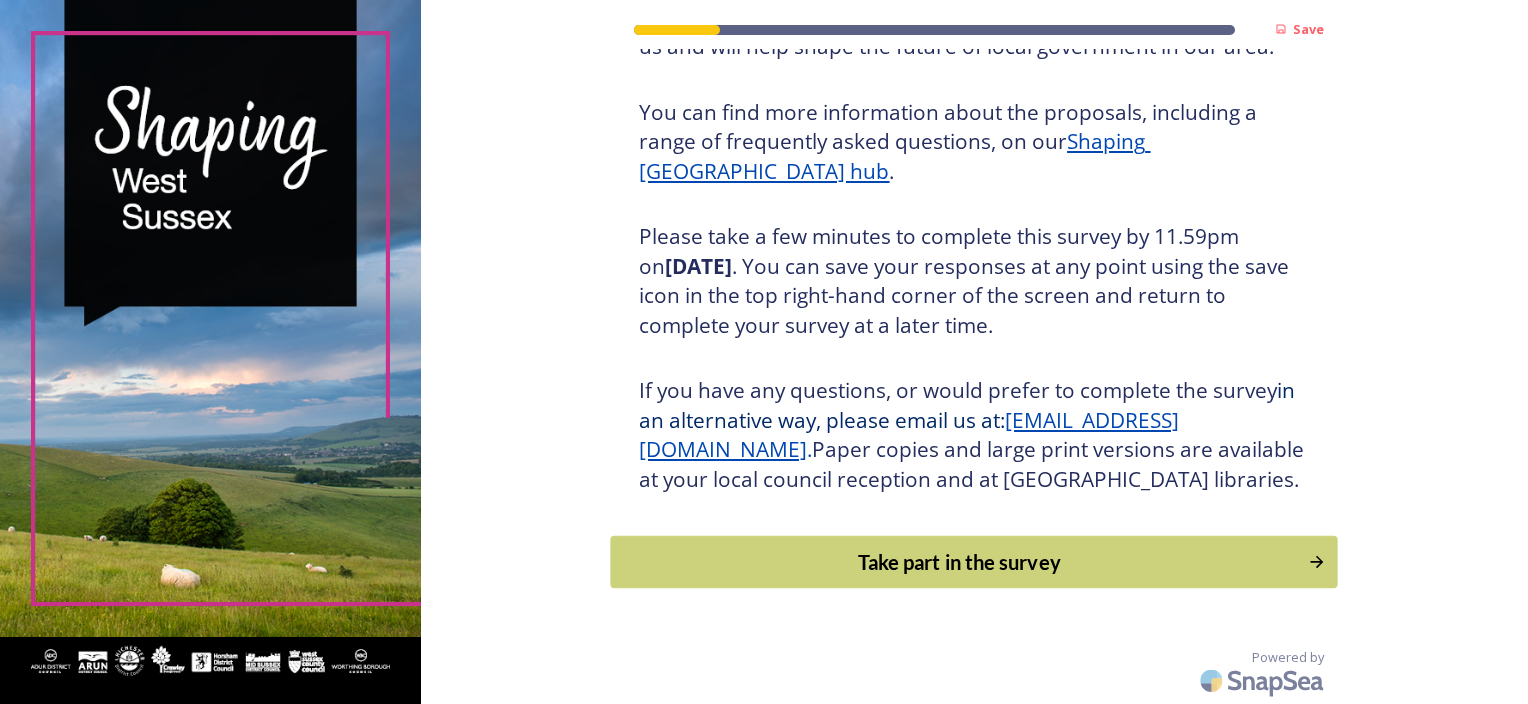click on "Take part in the survey" at bounding box center [960, 562] 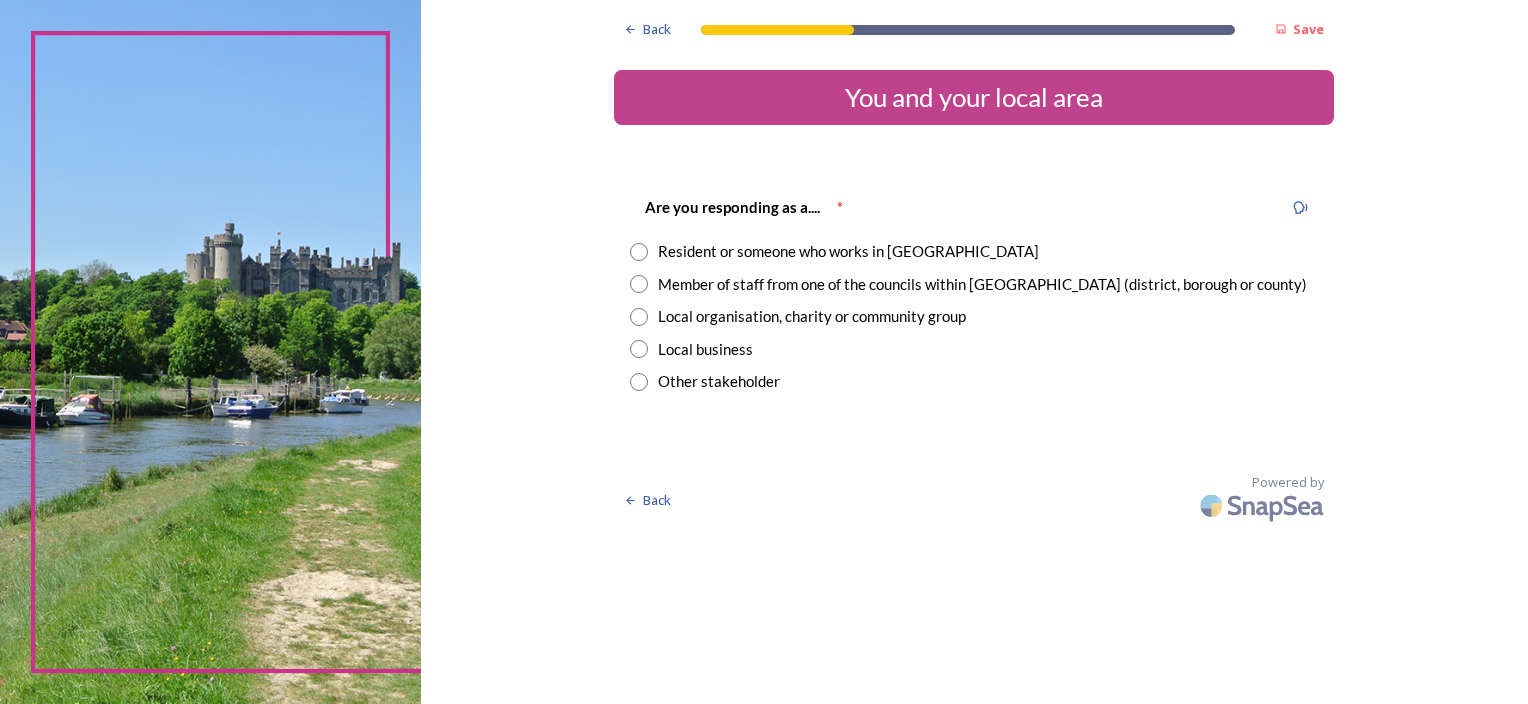 click at bounding box center [639, 252] 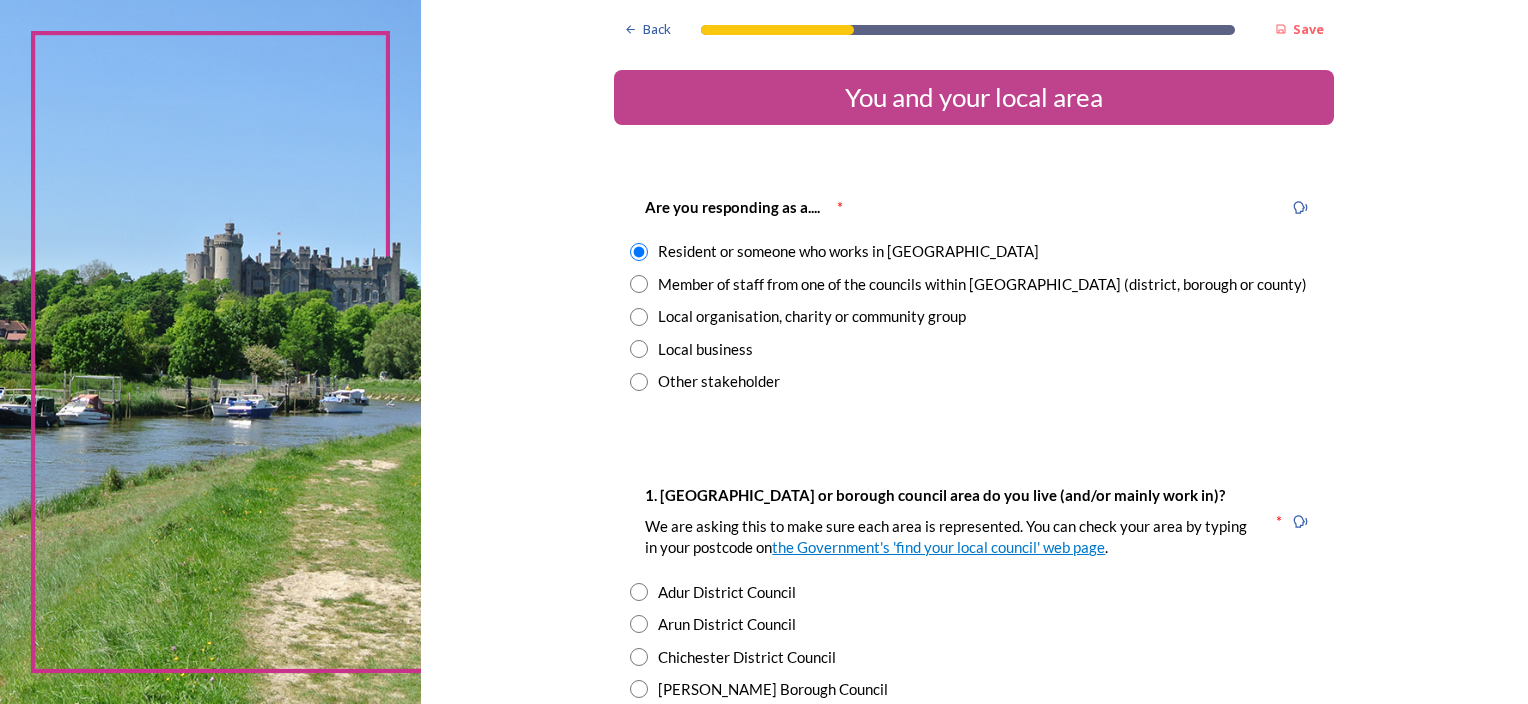 click at bounding box center [639, 284] 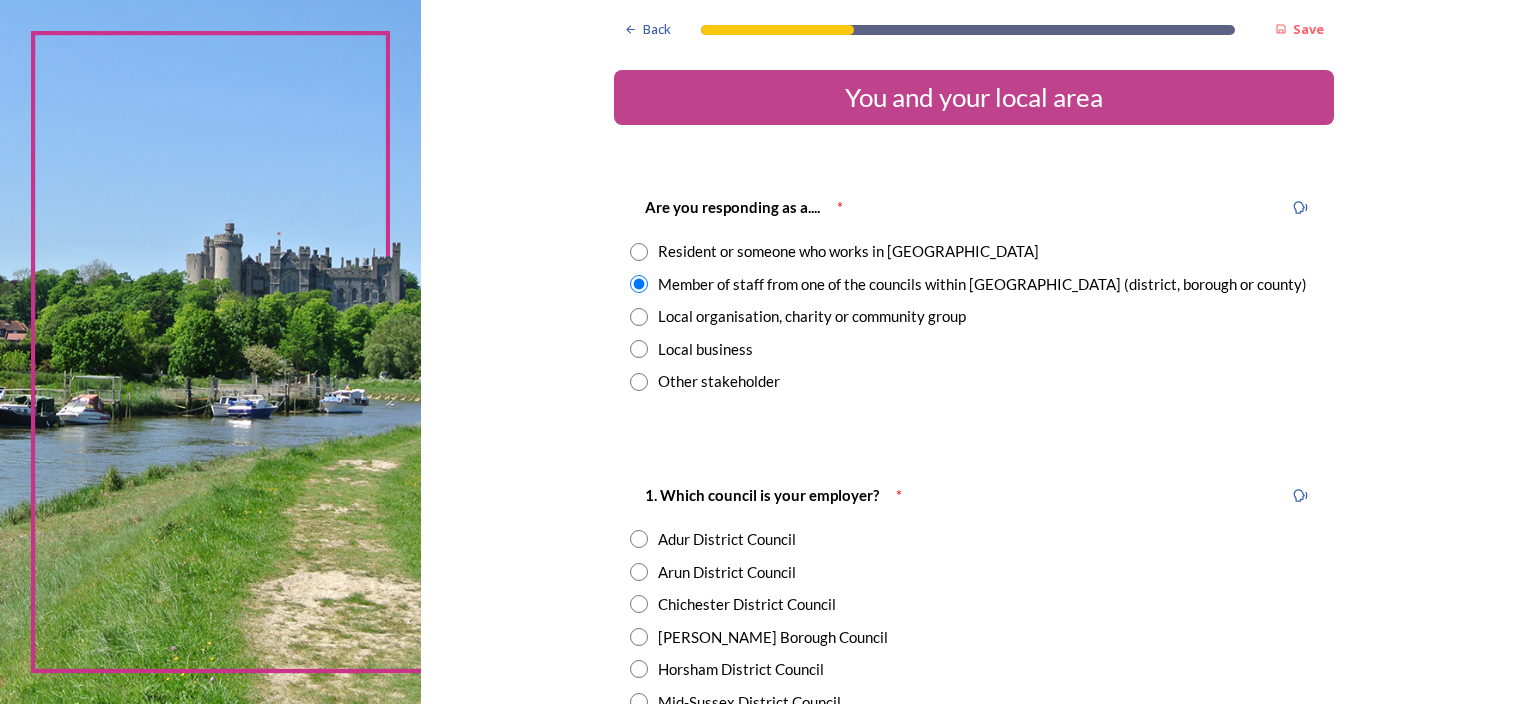 click at bounding box center [639, 604] 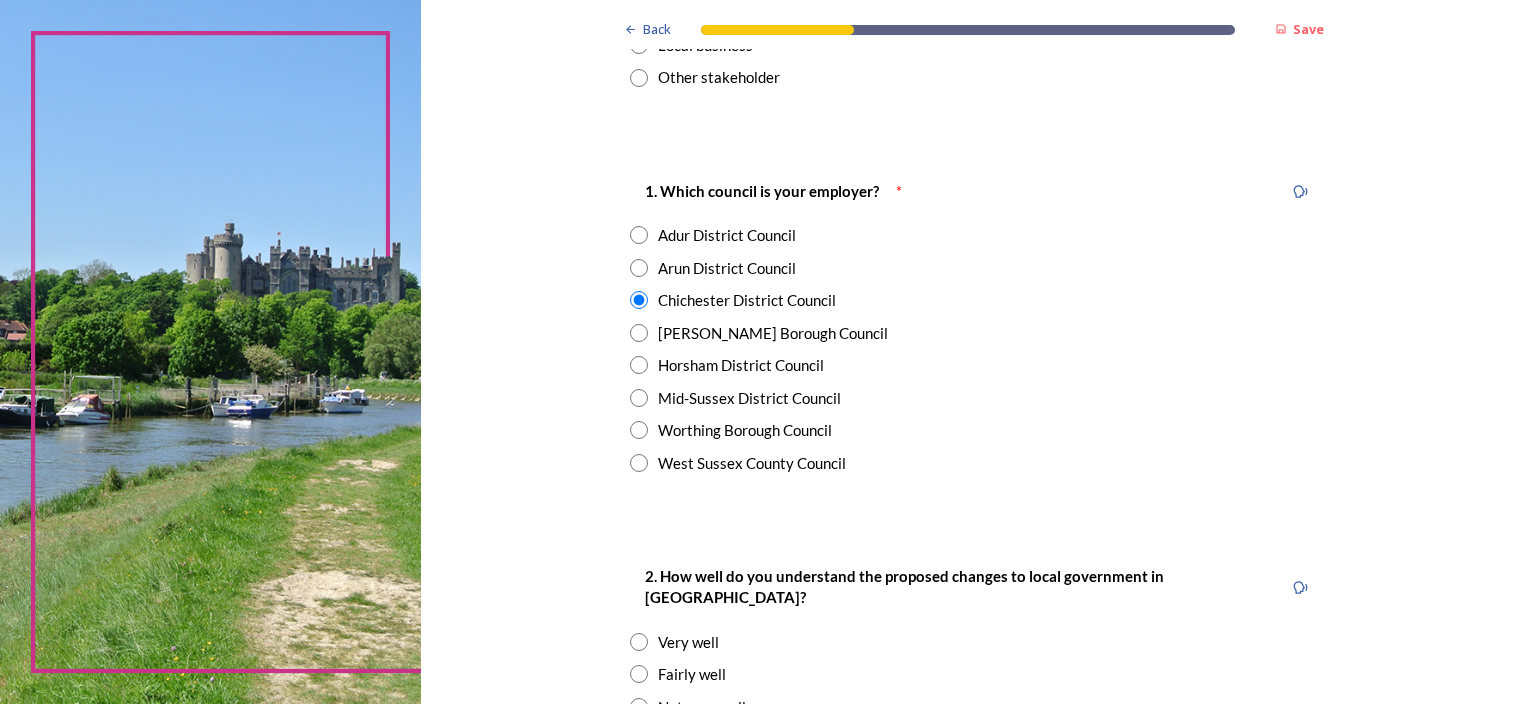 scroll, scrollTop: 114, scrollLeft: 0, axis: vertical 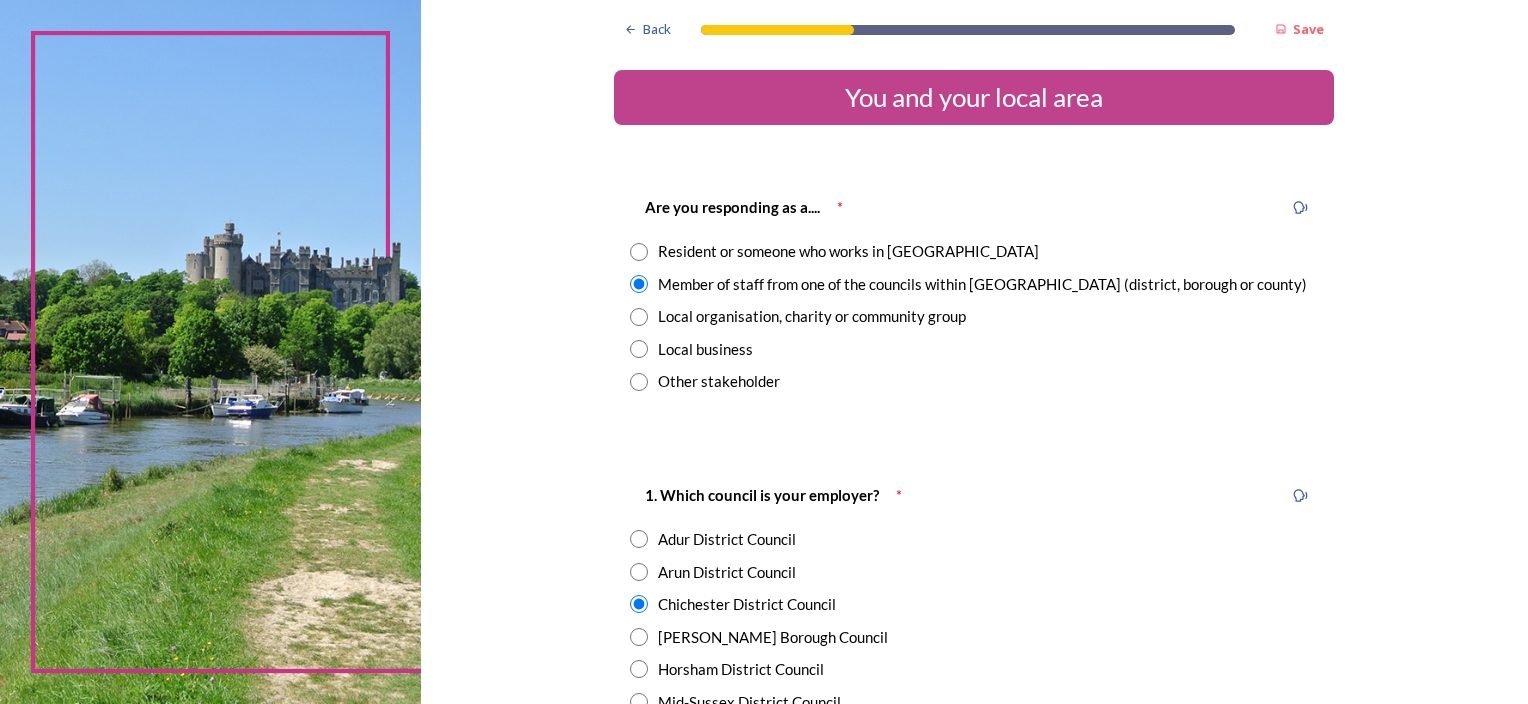 click on "Resident or someone who works in [GEOGRAPHIC_DATA]" at bounding box center (974, 251) 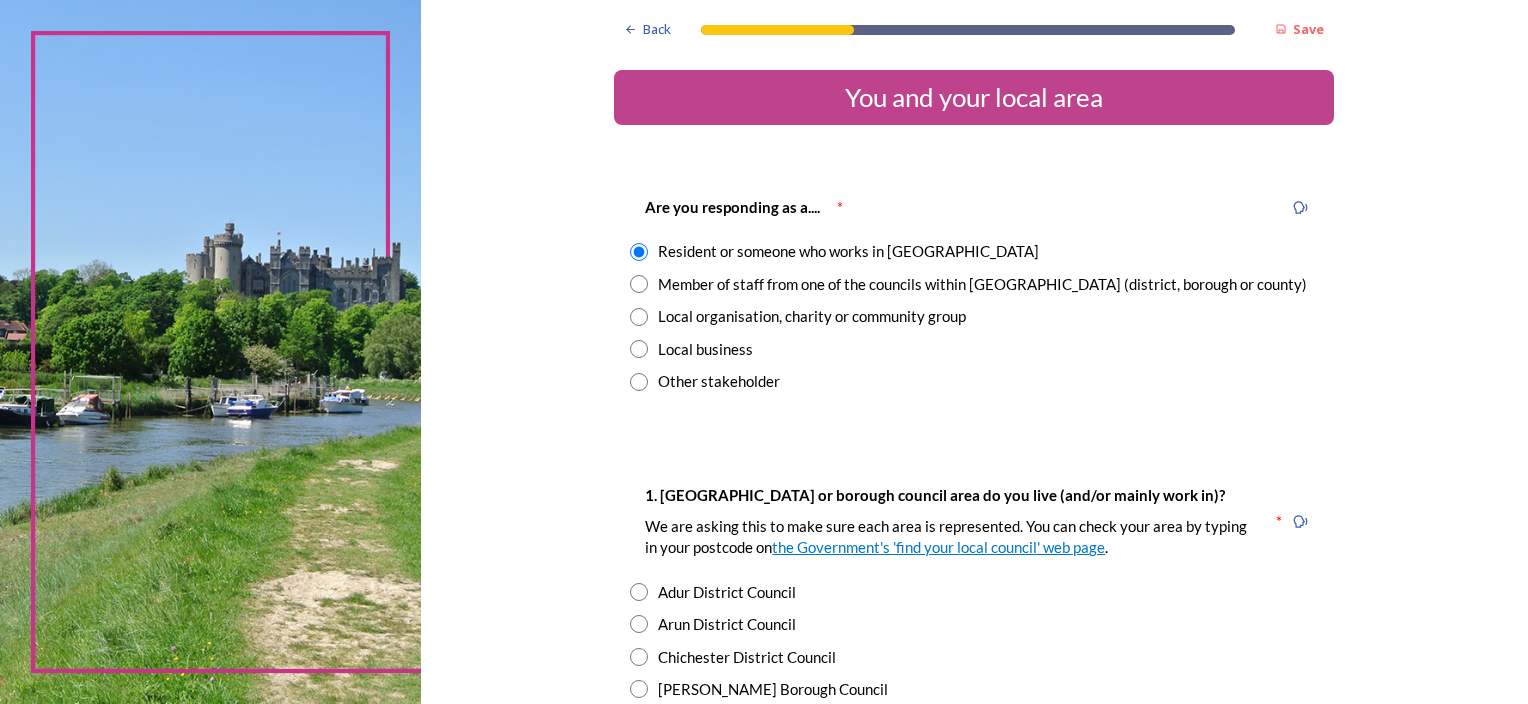 click on "Chichester District Council" at bounding box center (974, 657) 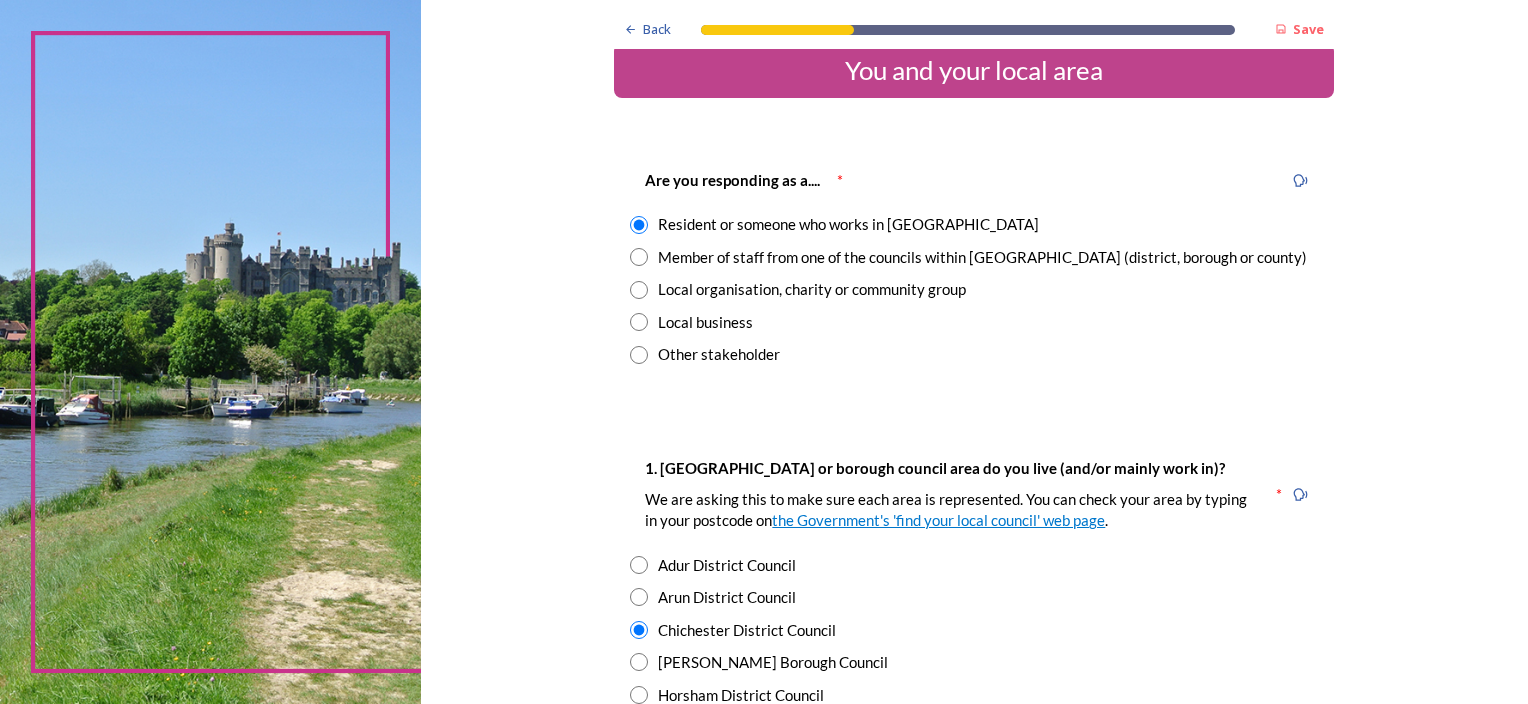 scroll, scrollTop: 0, scrollLeft: 0, axis: both 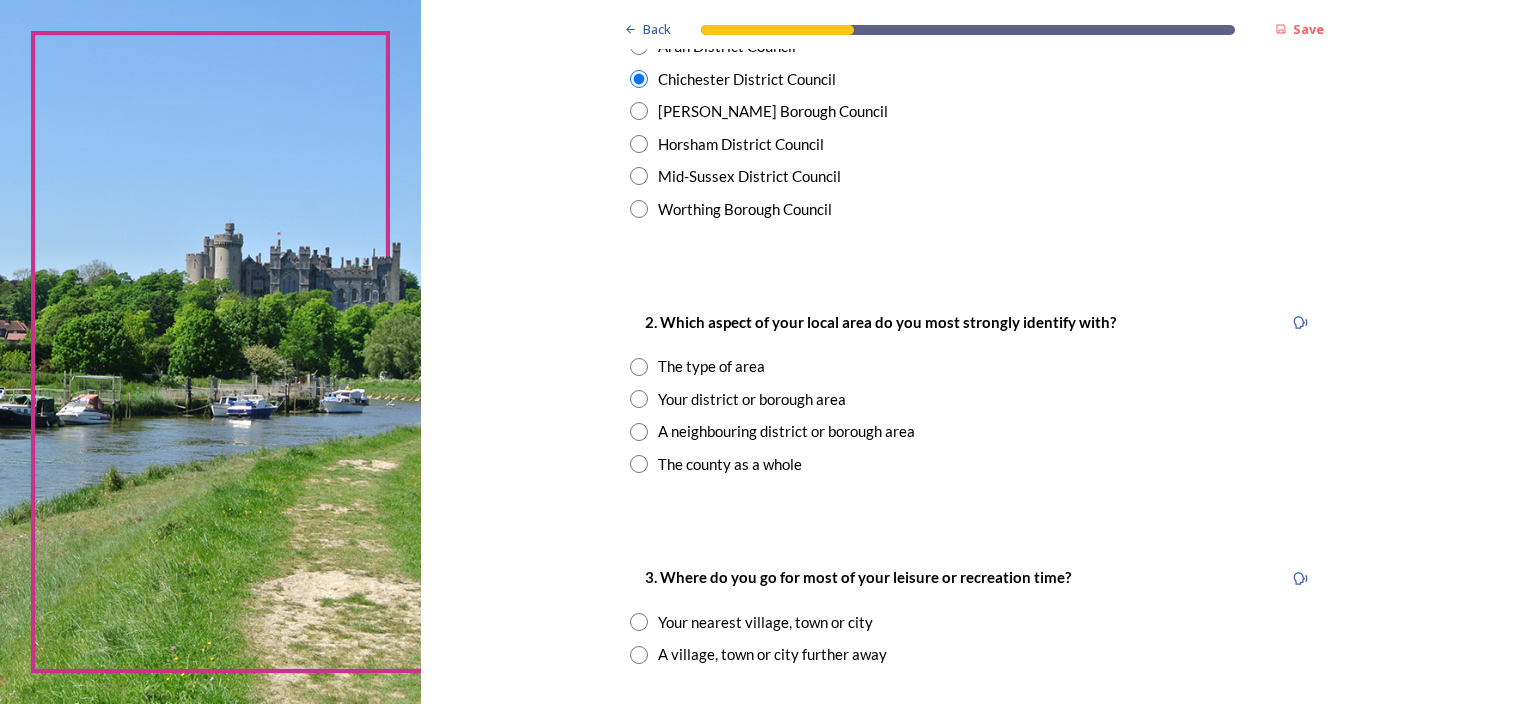 click on "Your district or borough area" at bounding box center [974, 399] 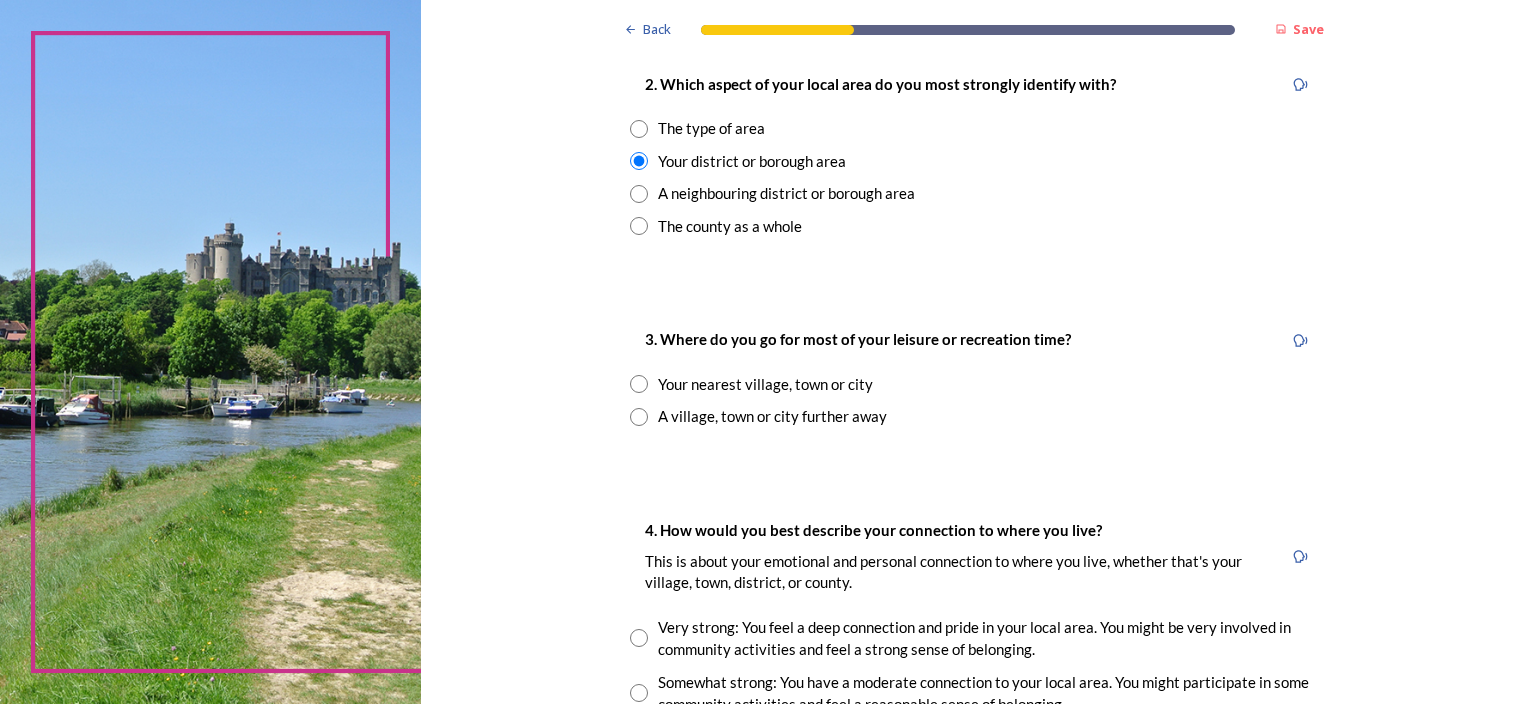 scroll, scrollTop: 839, scrollLeft: 0, axis: vertical 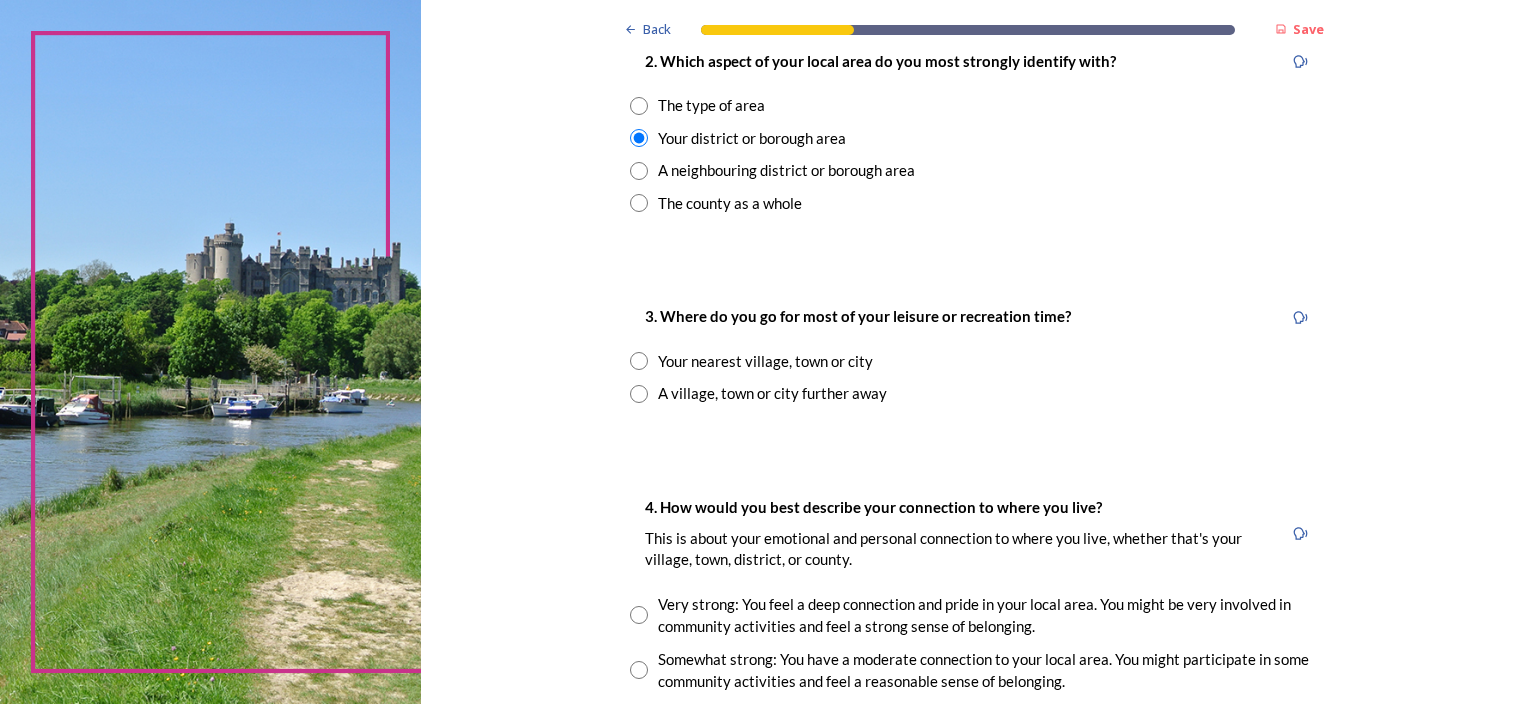 click on "Your nearest village, town or city" at bounding box center [974, 361] 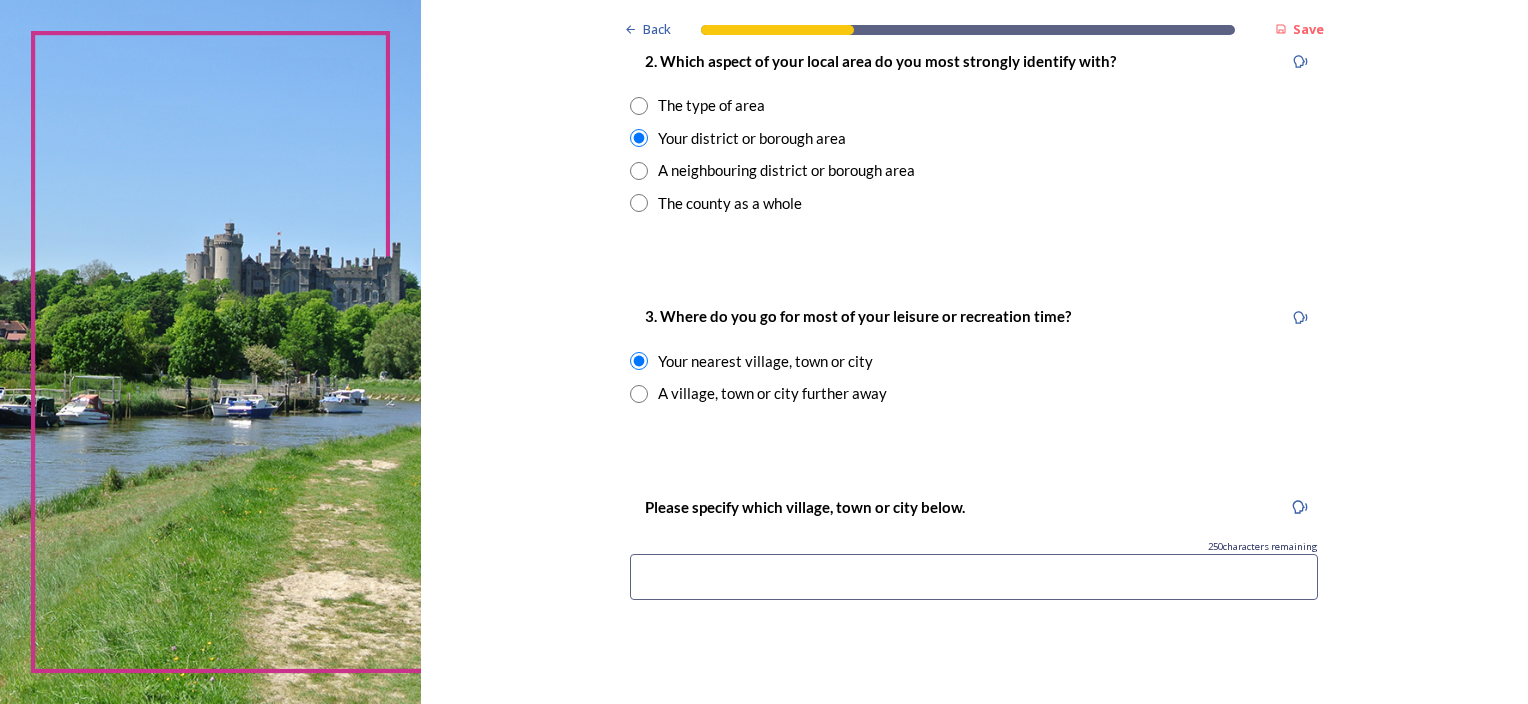 click at bounding box center (974, 577) 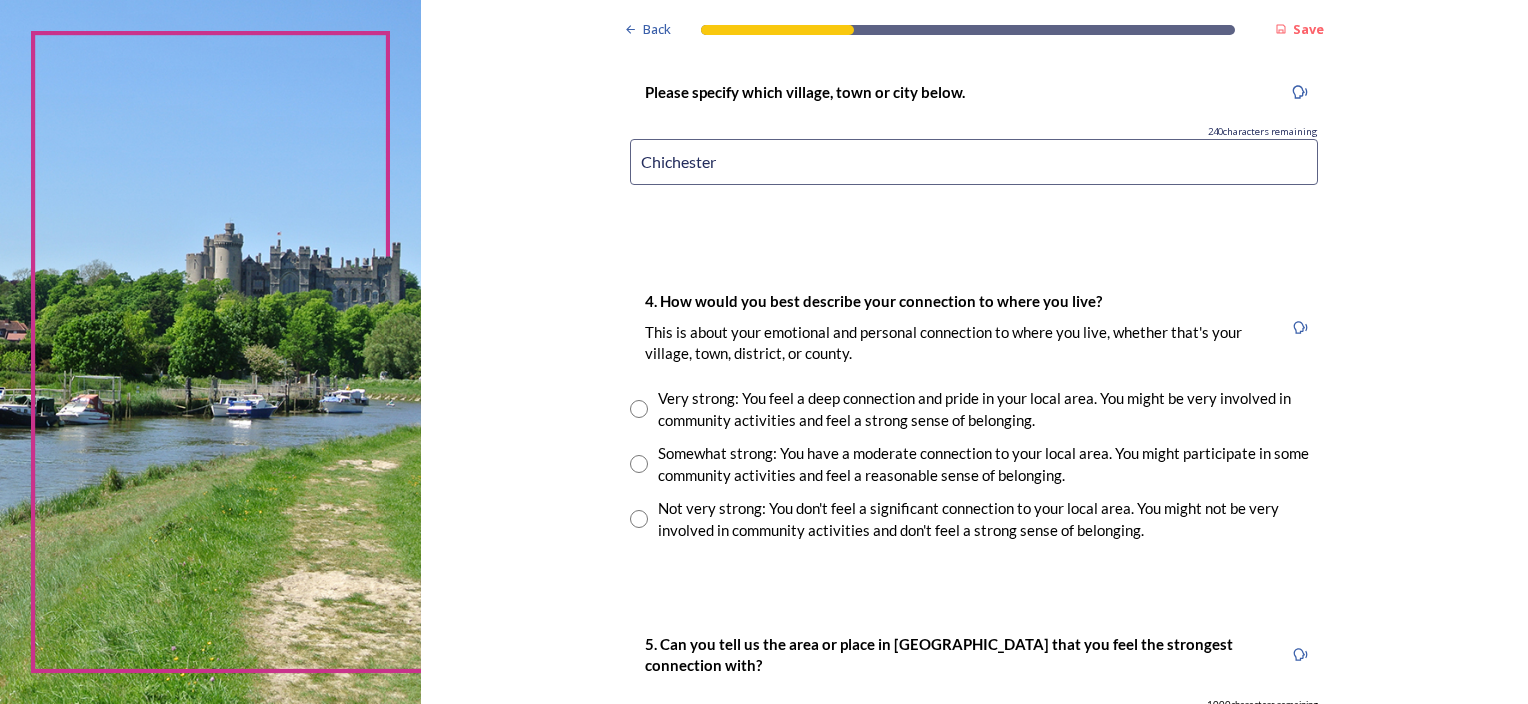 scroll, scrollTop: 1304, scrollLeft: 0, axis: vertical 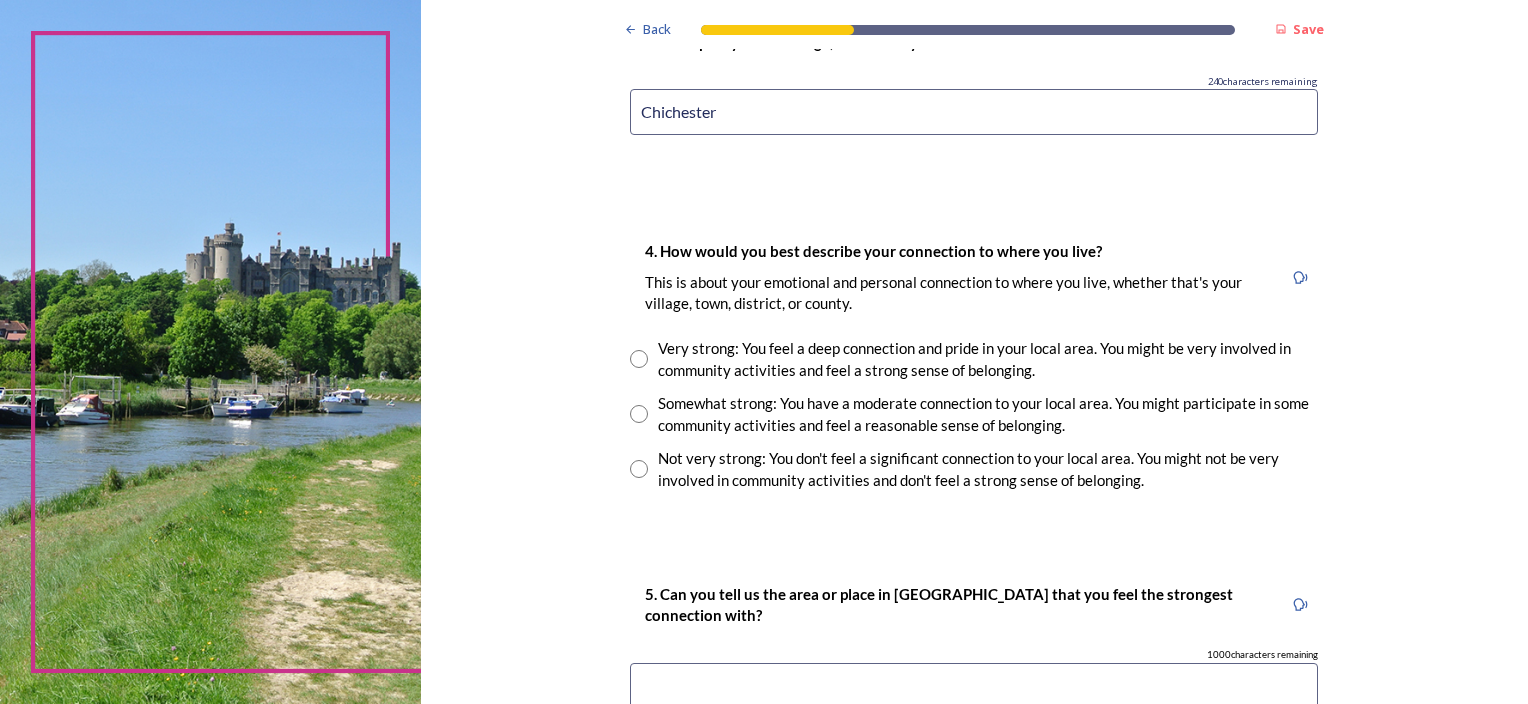 type on "Chichester" 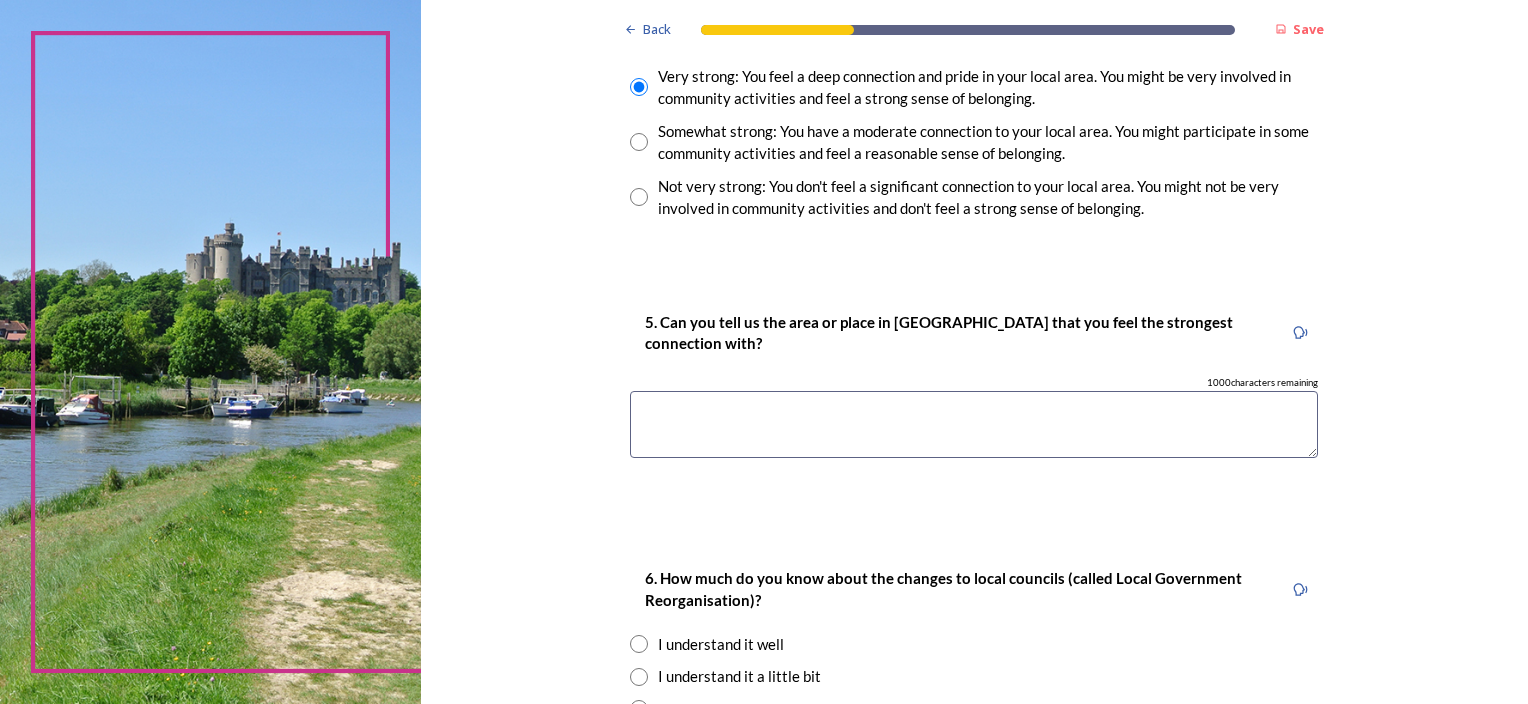 scroll, scrollTop: 1588, scrollLeft: 0, axis: vertical 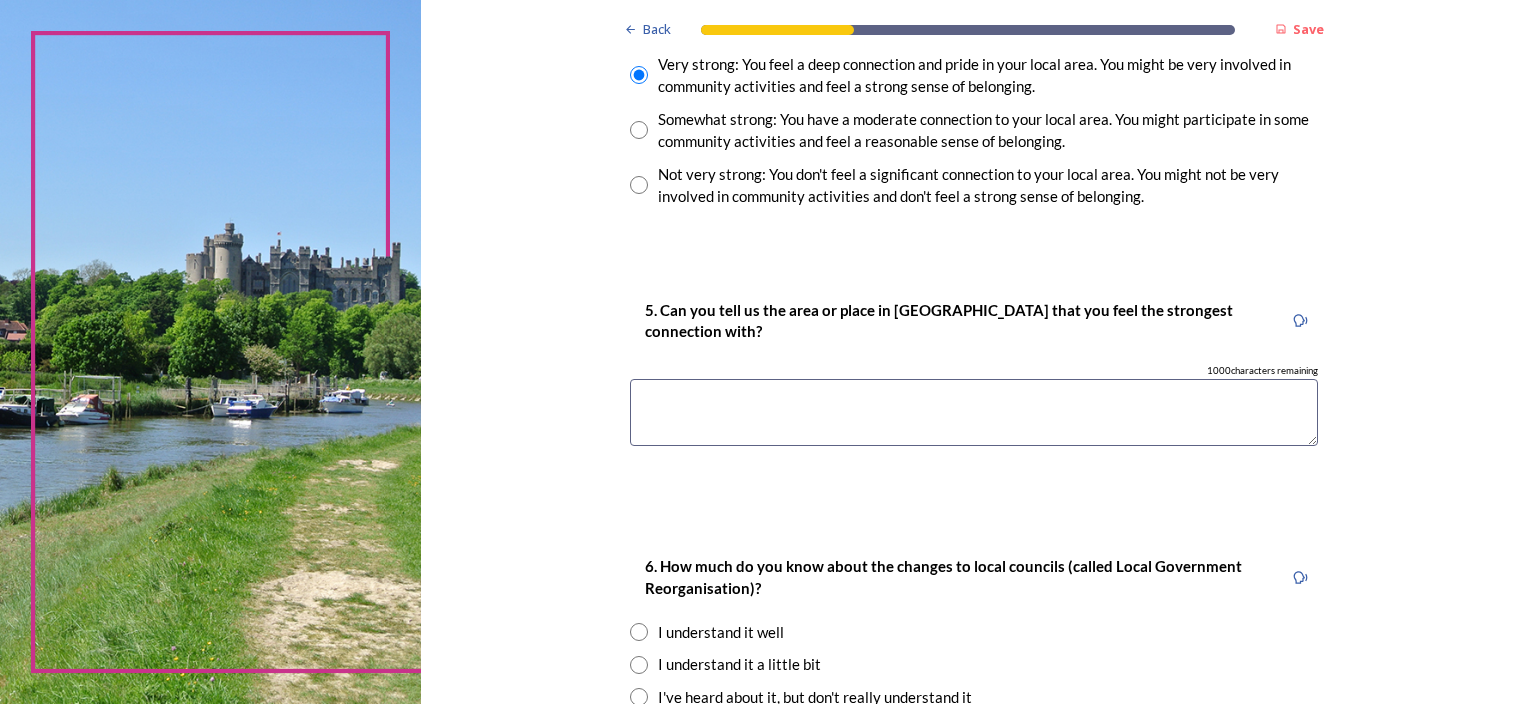 click at bounding box center (974, 412) 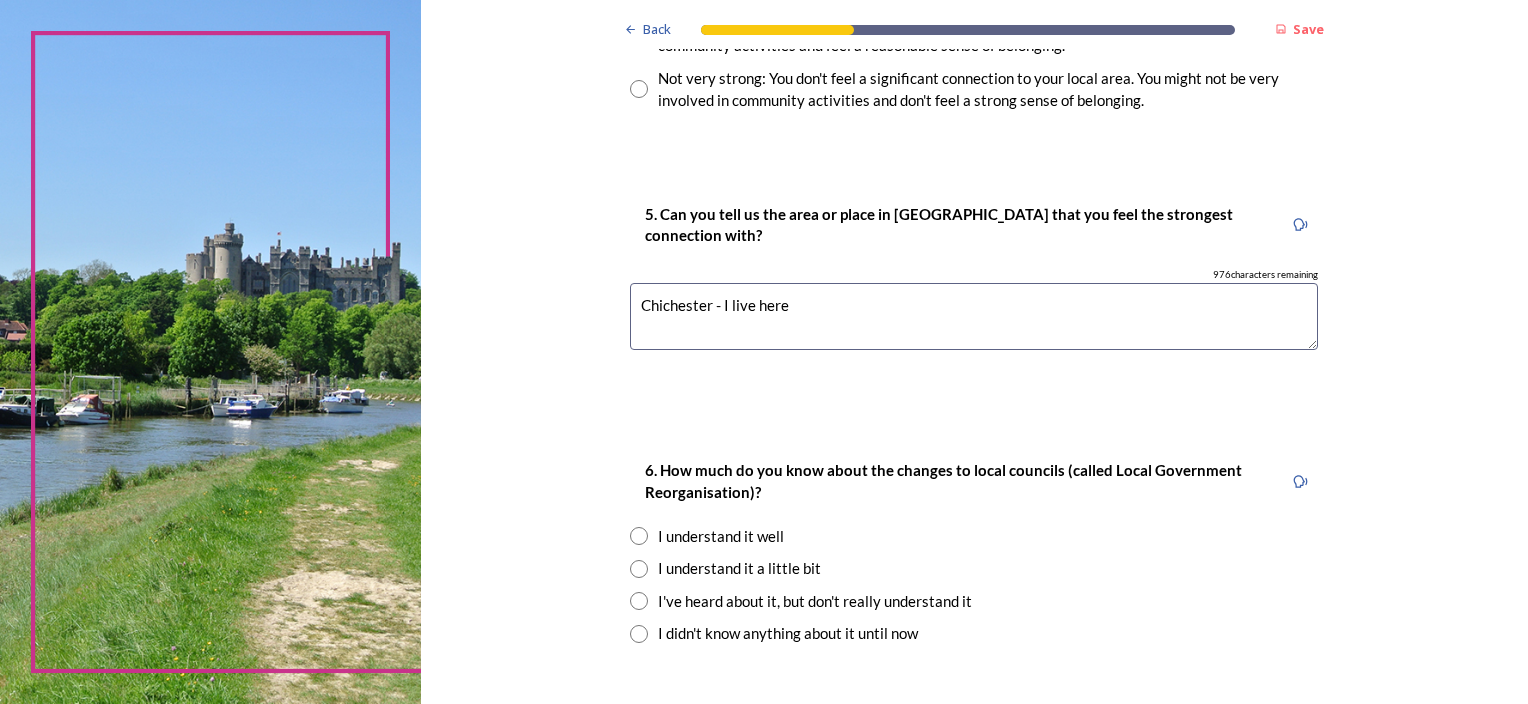 scroll, scrollTop: 1722, scrollLeft: 0, axis: vertical 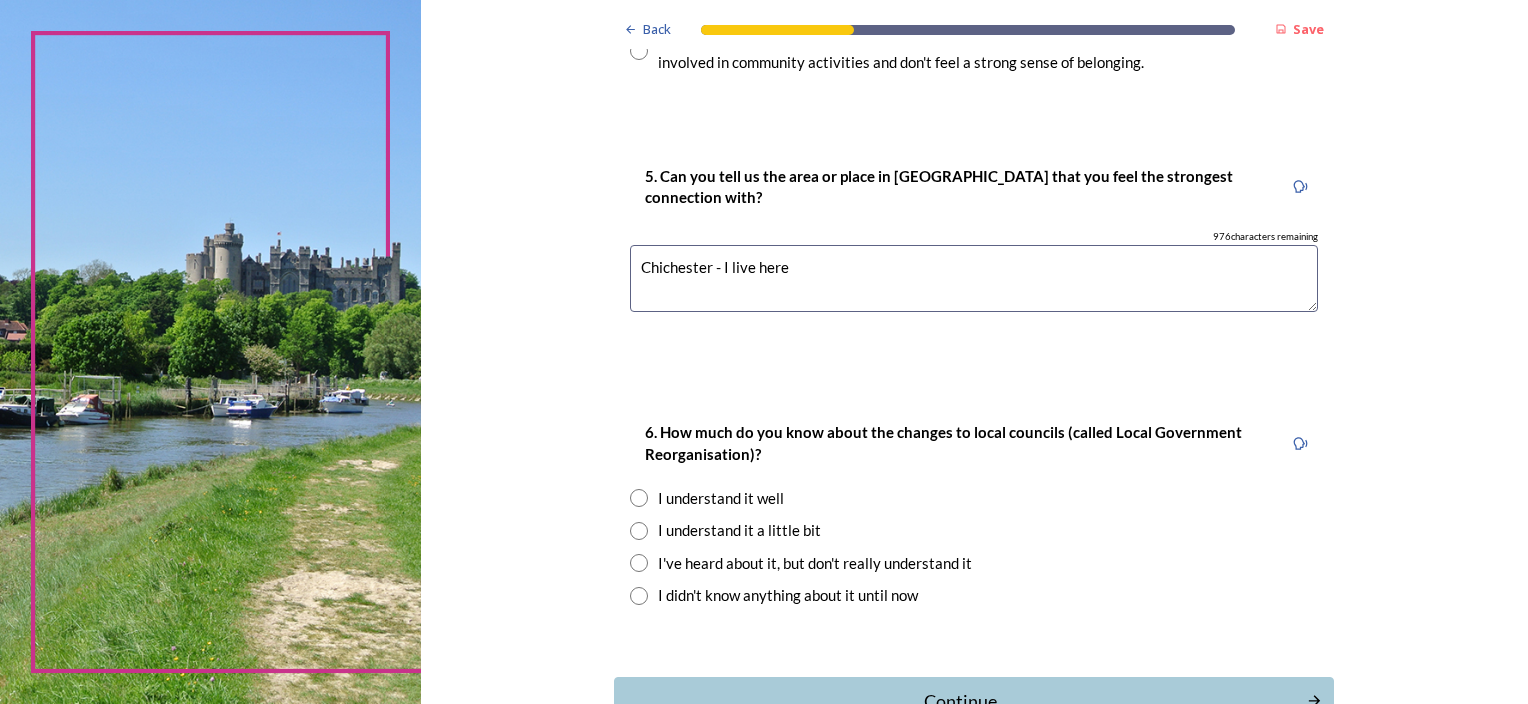 type on "Chichester - I live here" 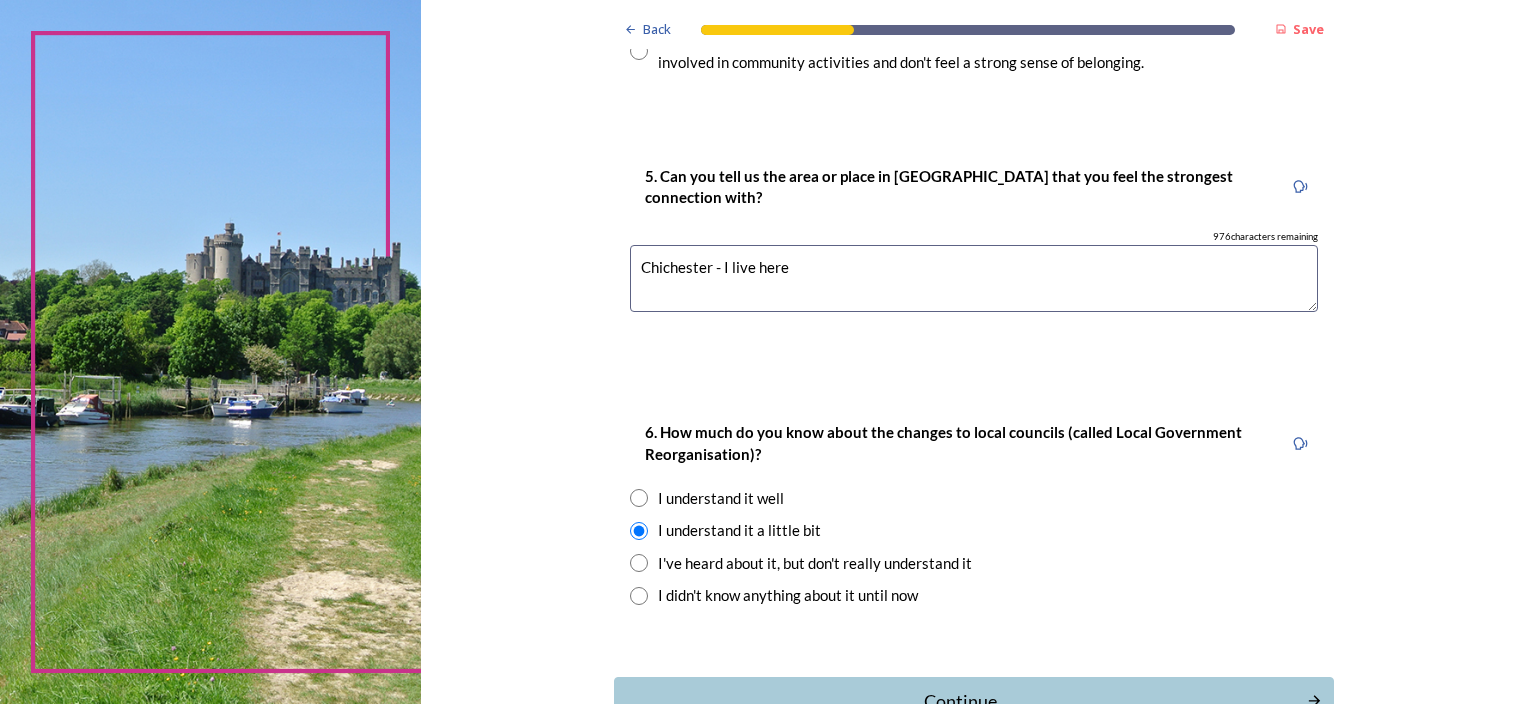 scroll, scrollTop: 1859, scrollLeft: 0, axis: vertical 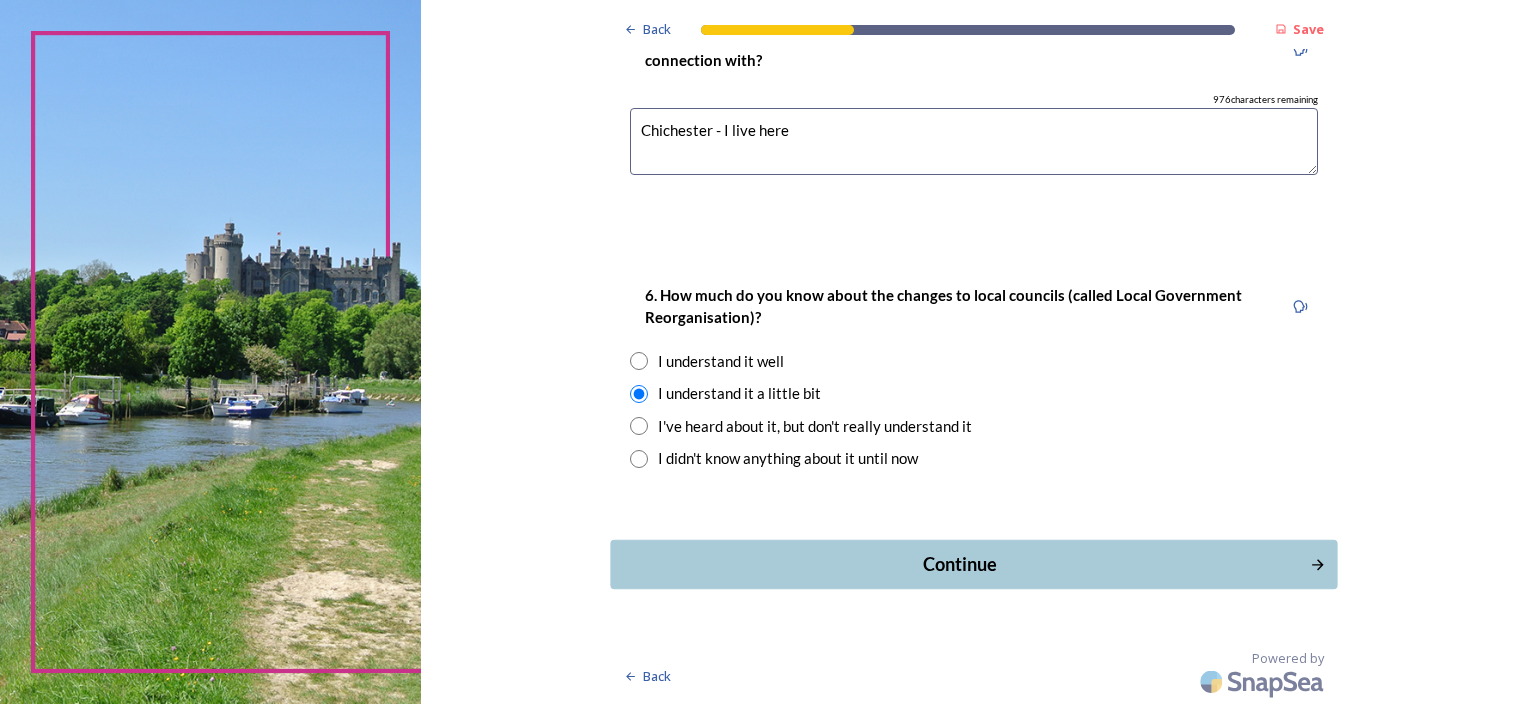 click on "Continue" at bounding box center (974, 564) 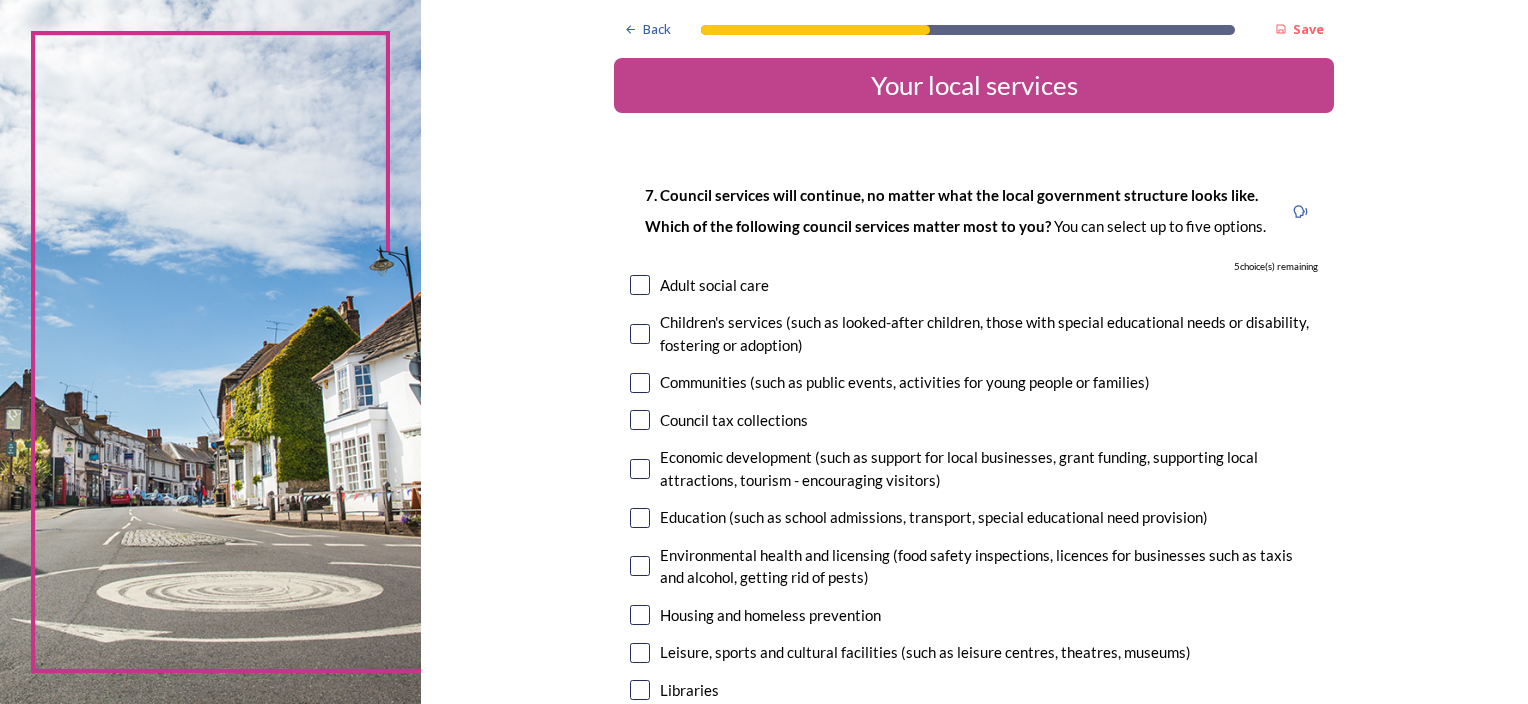 scroll, scrollTop: 0, scrollLeft: 0, axis: both 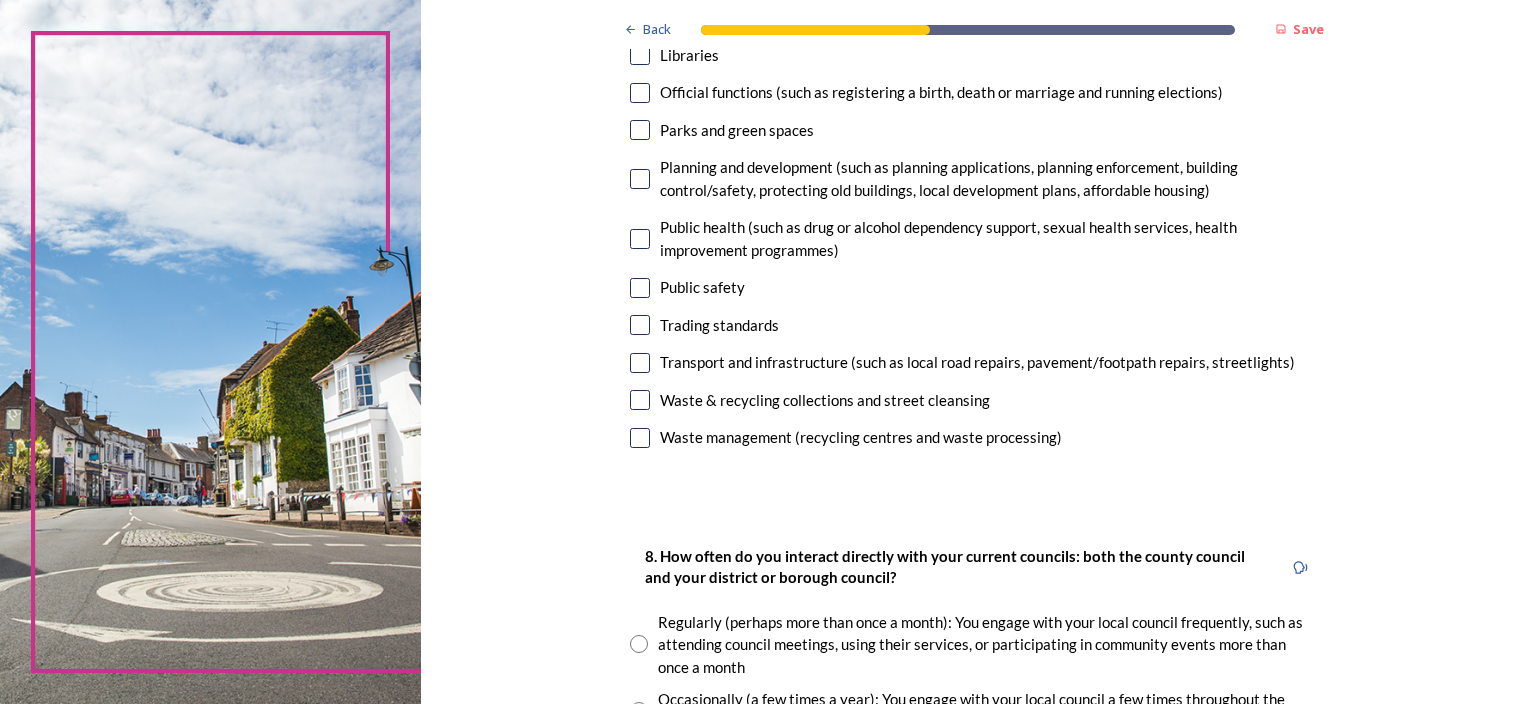 click at bounding box center (640, 363) 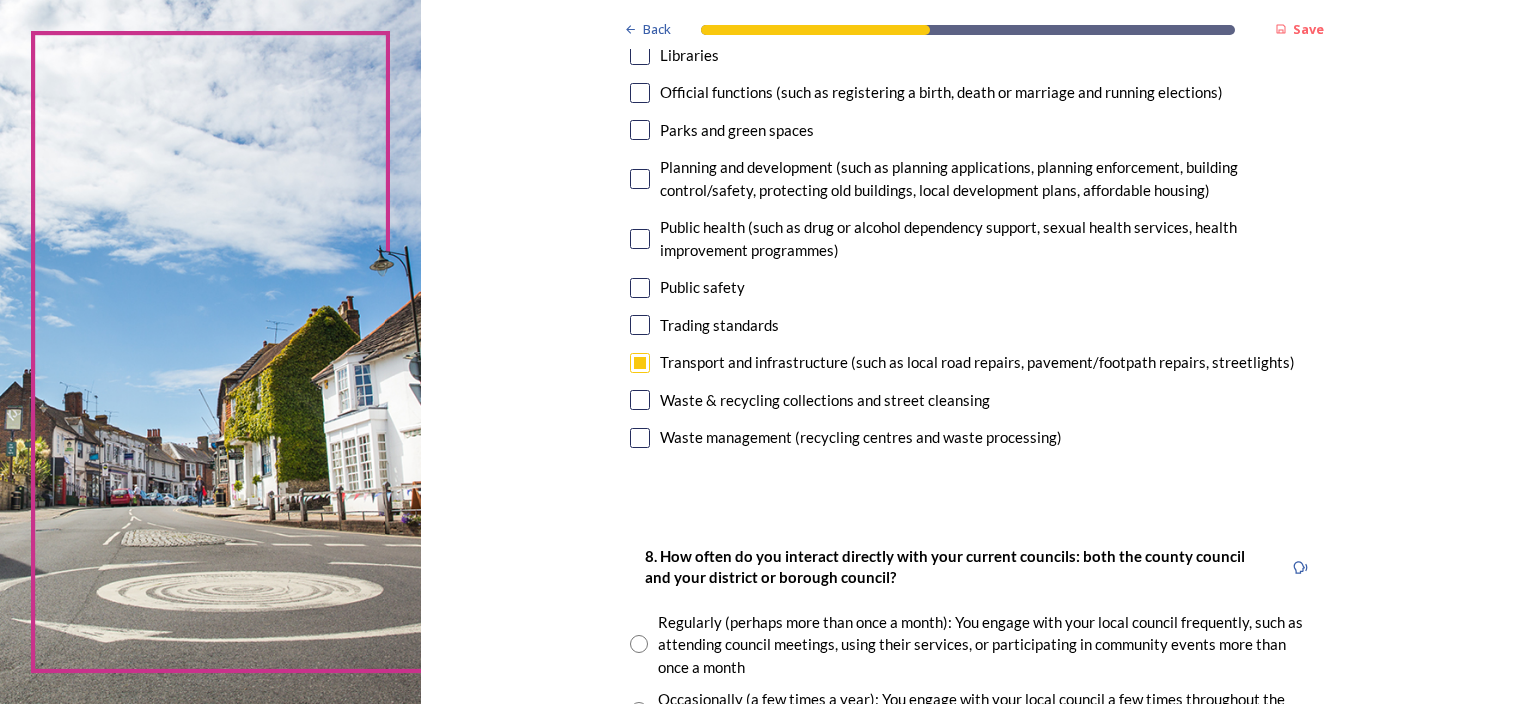 checkbox on "true" 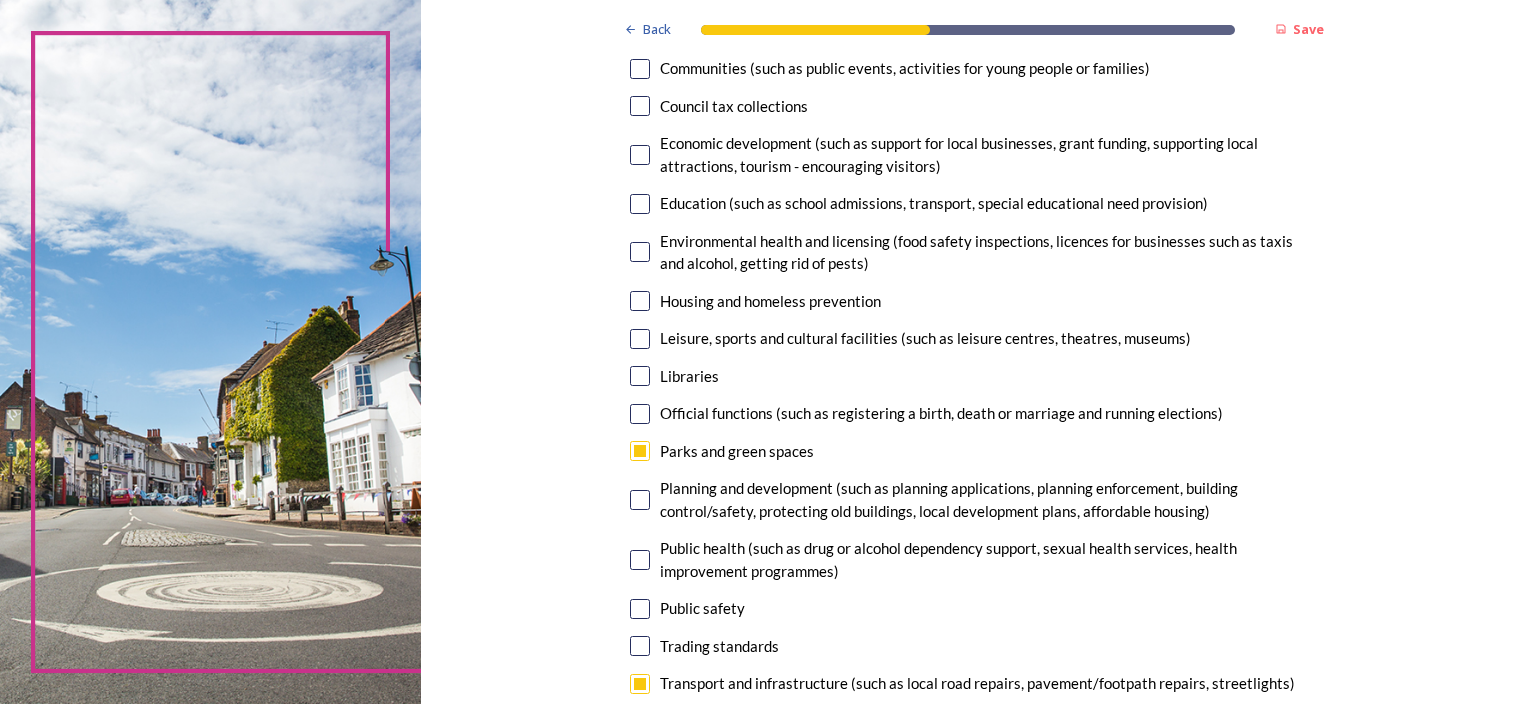 scroll, scrollTop: 261, scrollLeft: 0, axis: vertical 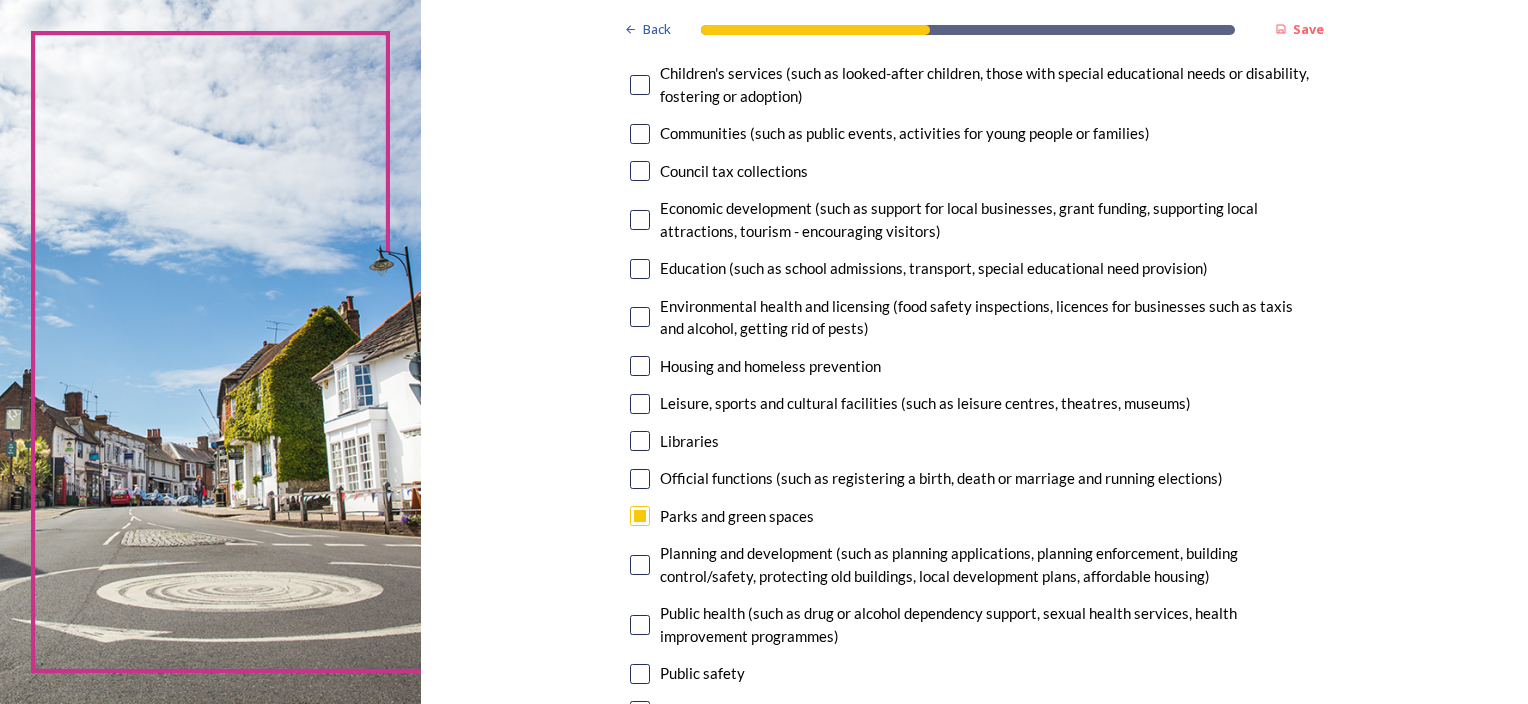 click at bounding box center [640, 404] 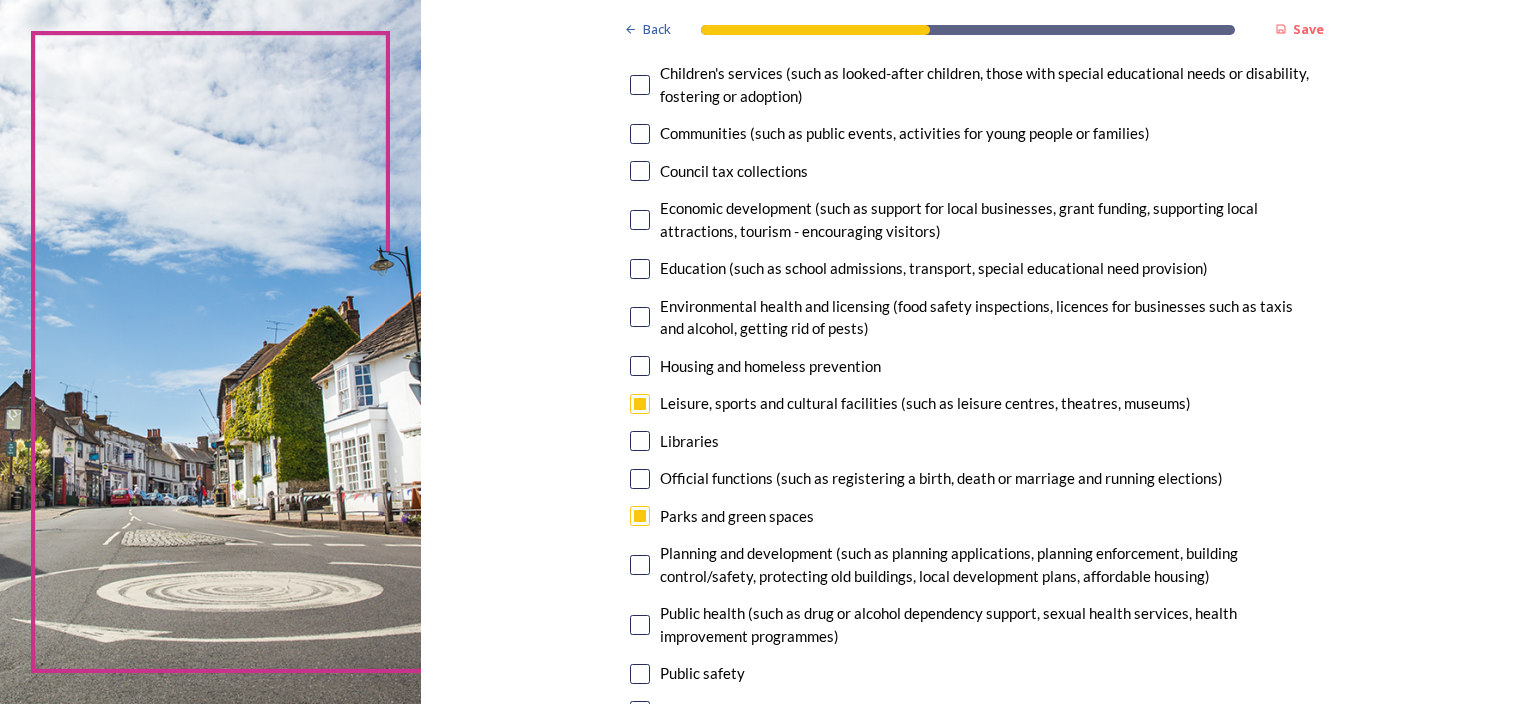 click at bounding box center [640, 404] 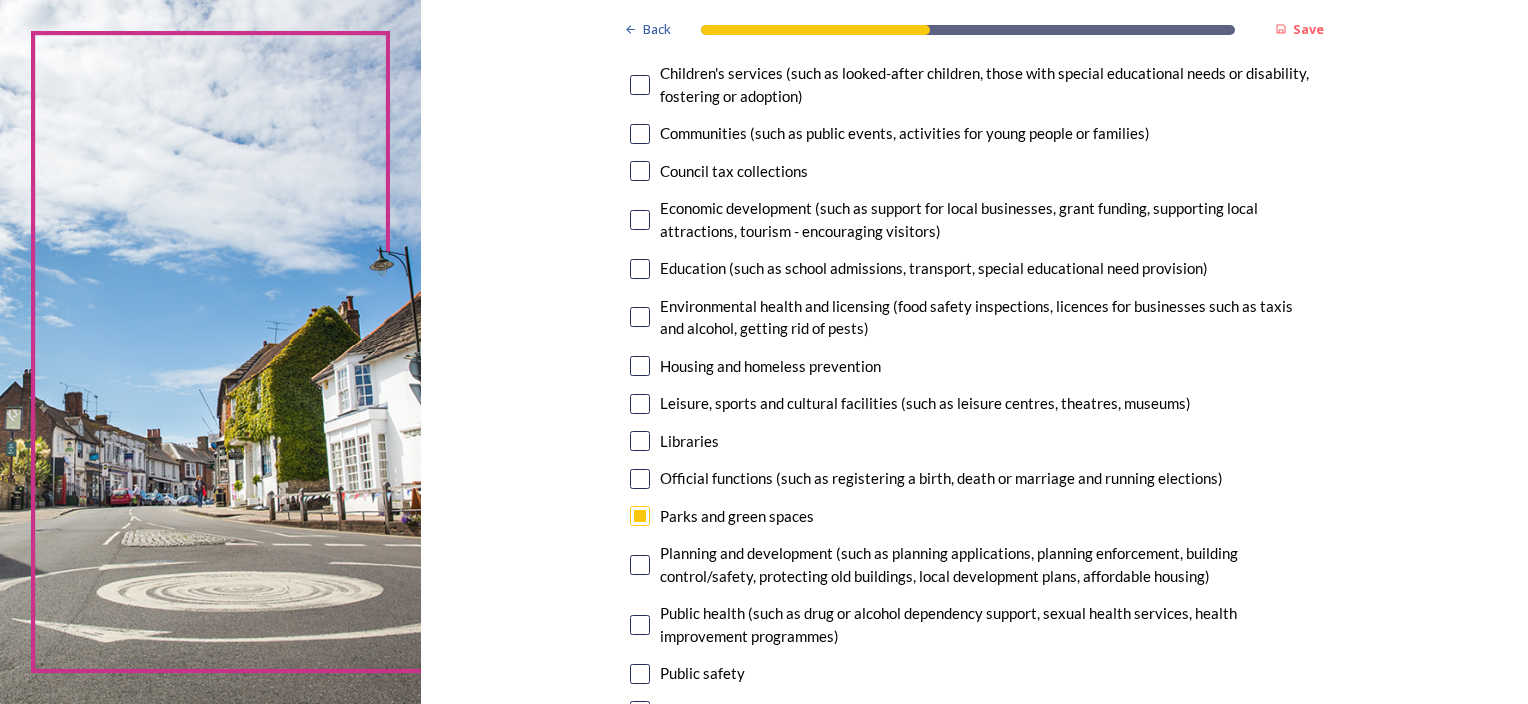 click at bounding box center [640, 134] 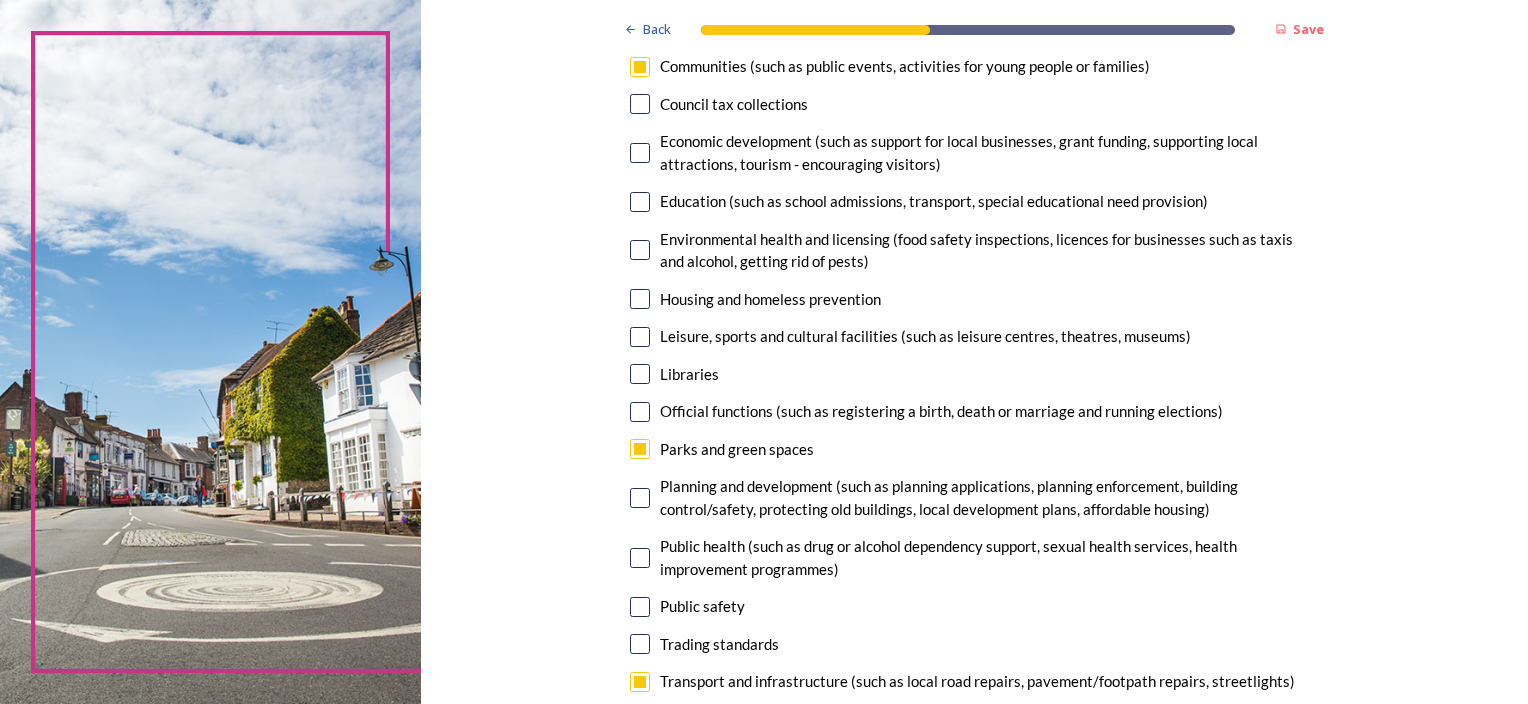 scroll, scrollTop: 466, scrollLeft: 0, axis: vertical 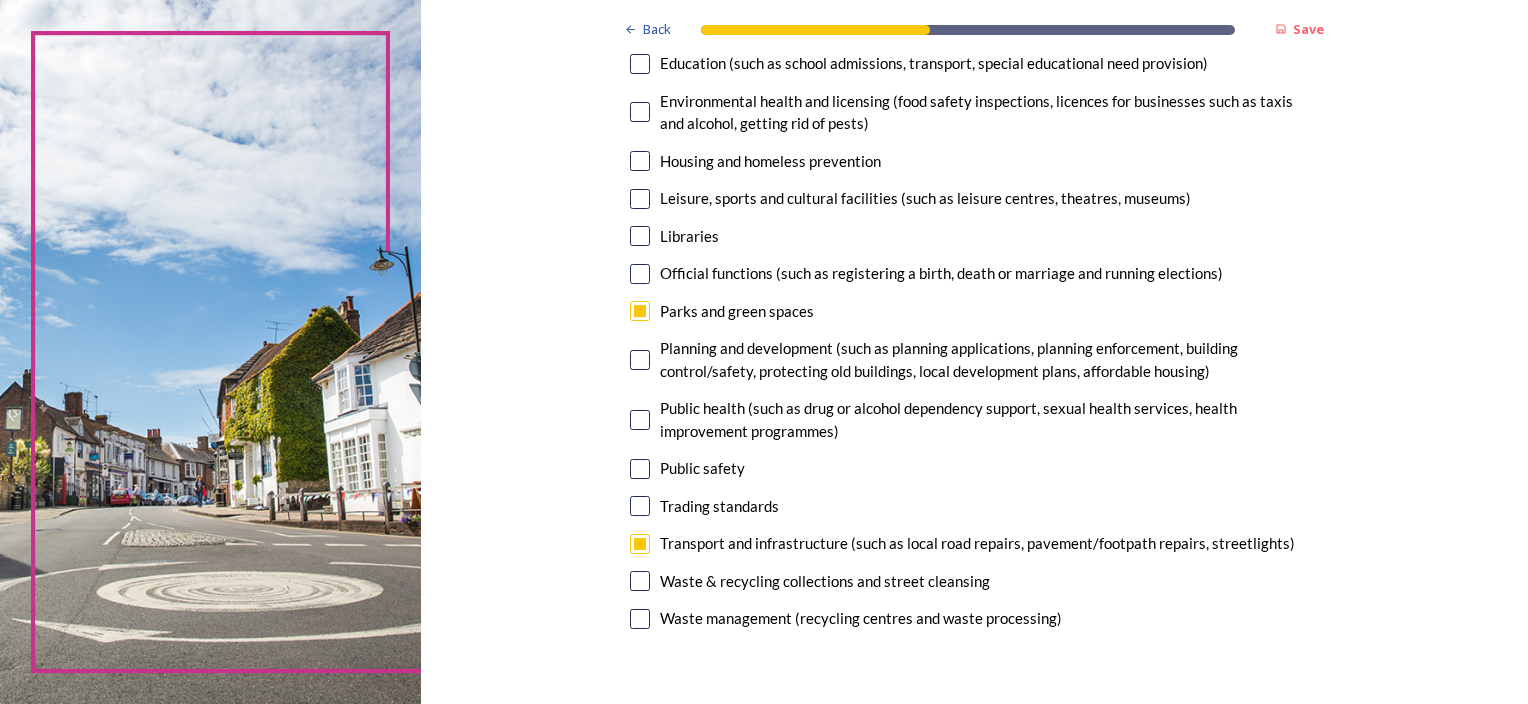 click at bounding box center (640, 581) 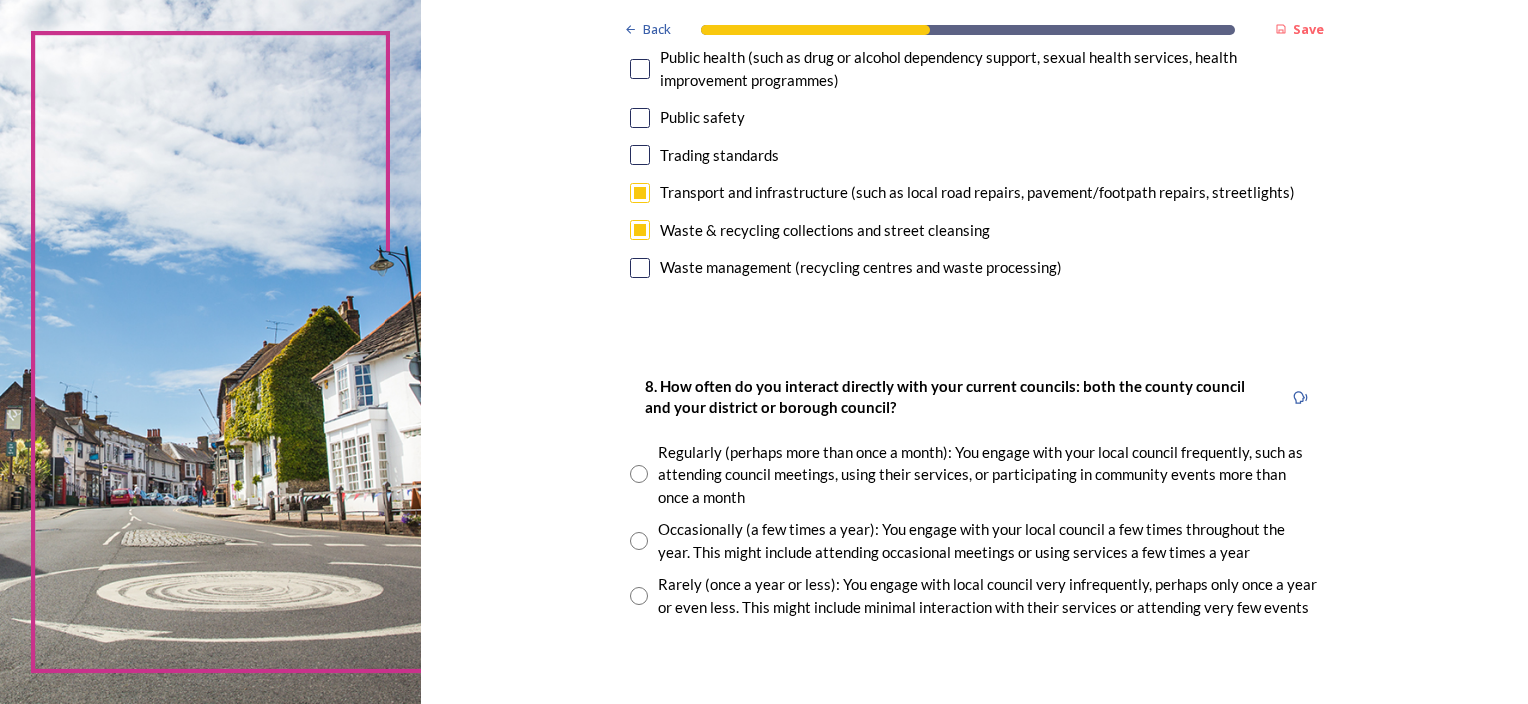 scroll, scrollTop: 820, scrollLeft: 0, axis: vertical 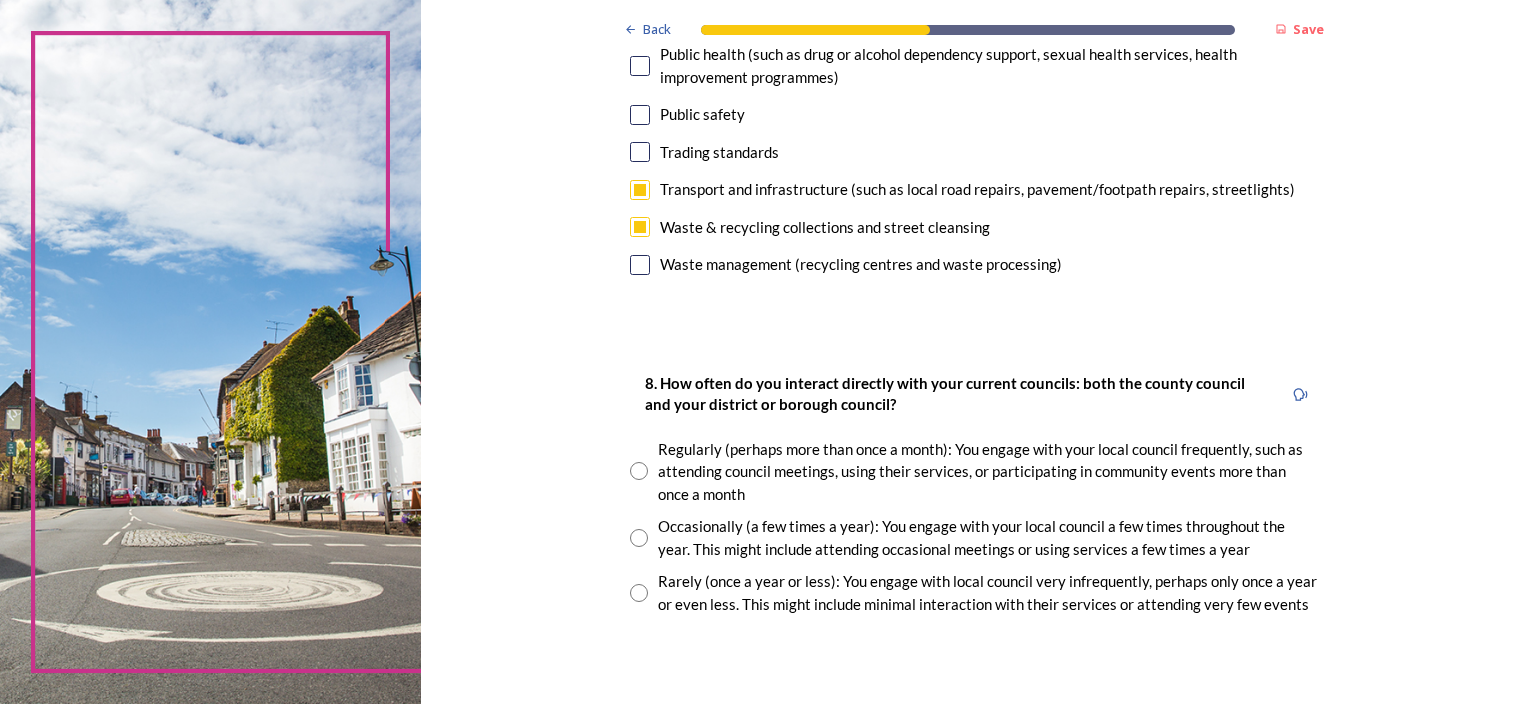 click at bounding box center [639, 538] 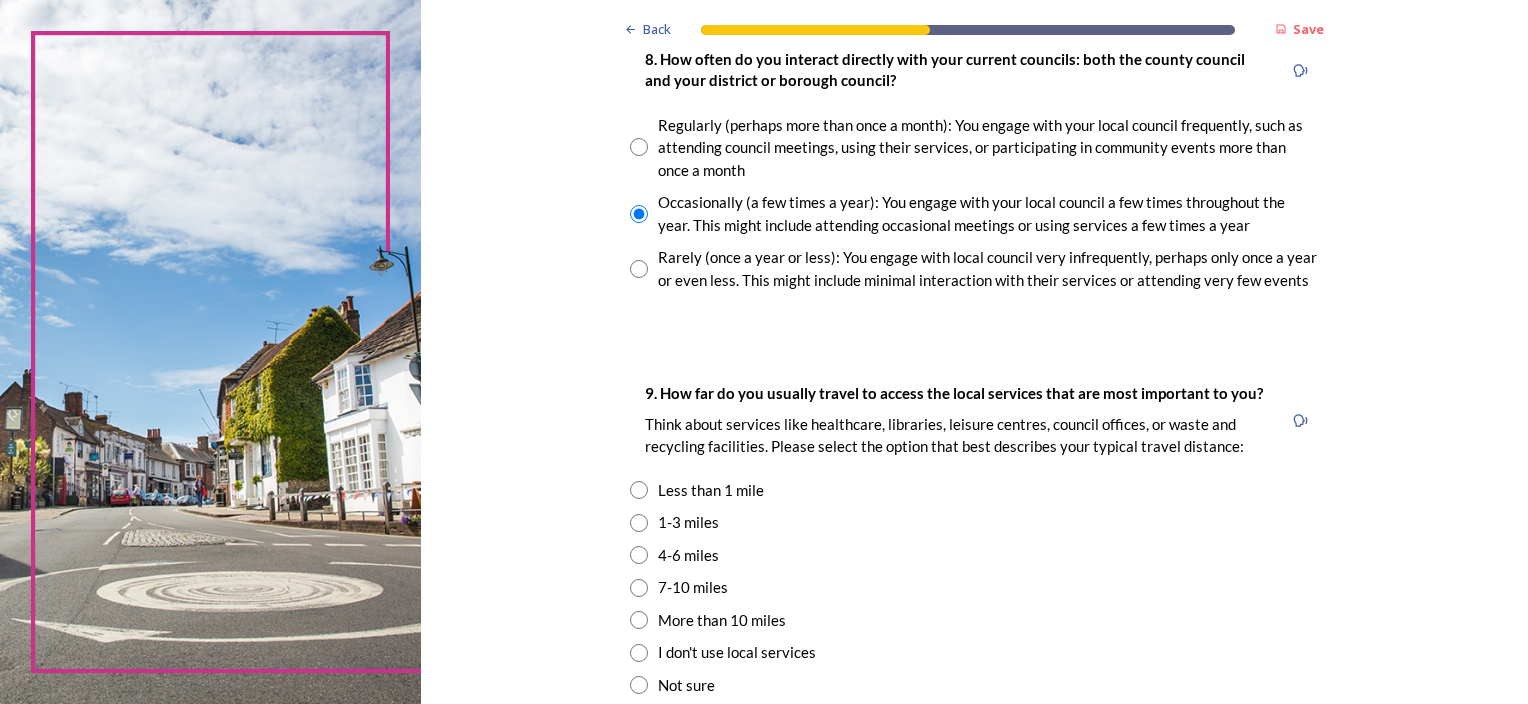 scroll, scrollTop: 1147, scrollLeft: 0, axis: vertical 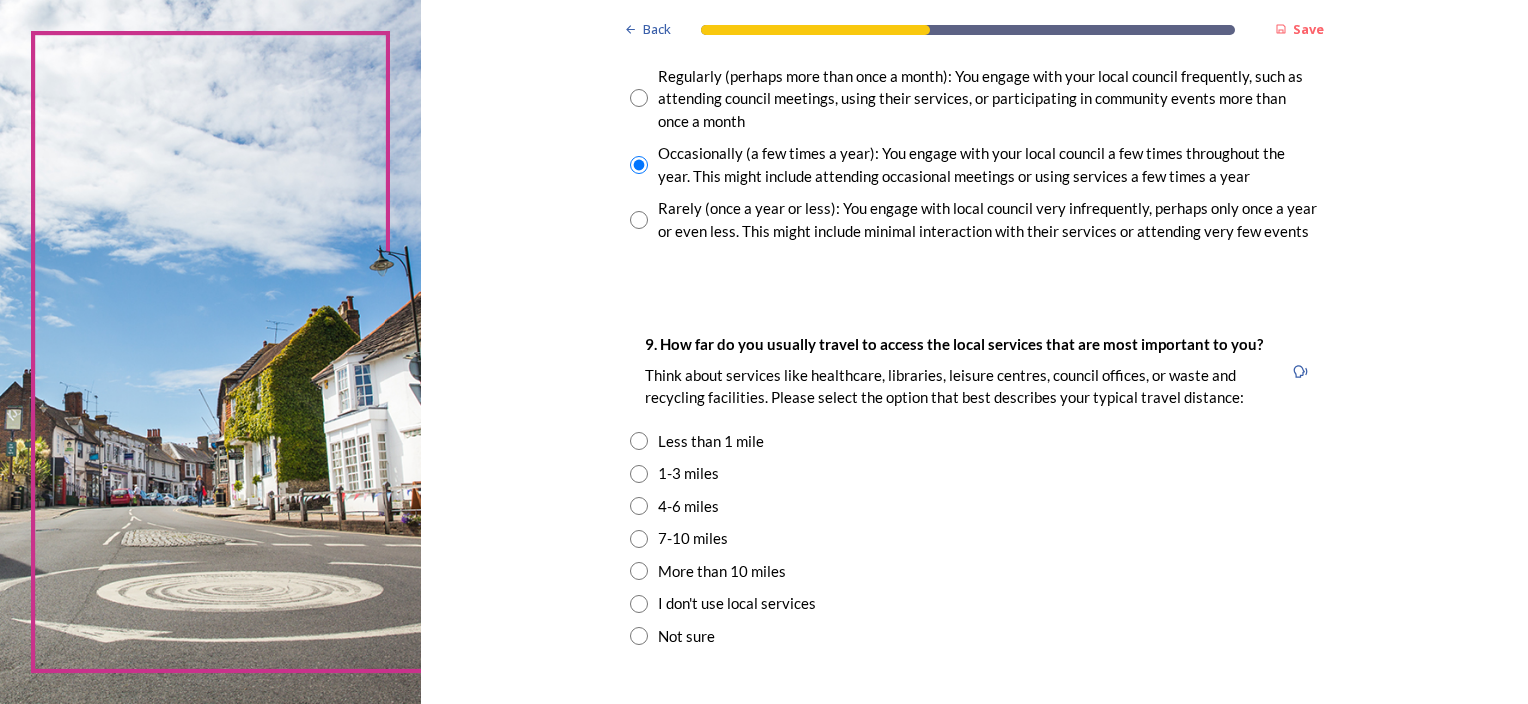 click at bounding box center [639, 441] 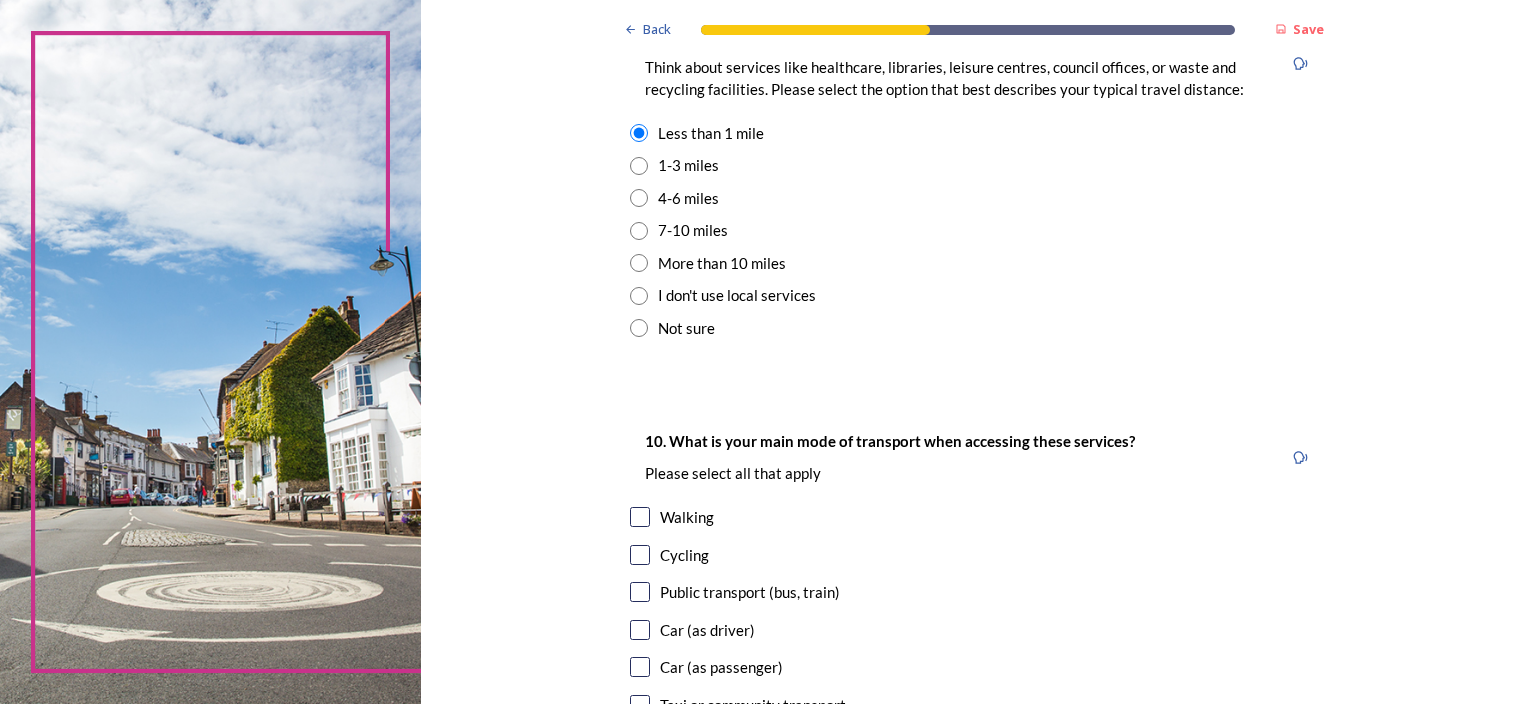 scroll, scrollTop: 1516, scrollLeft: 0, axis: vertical 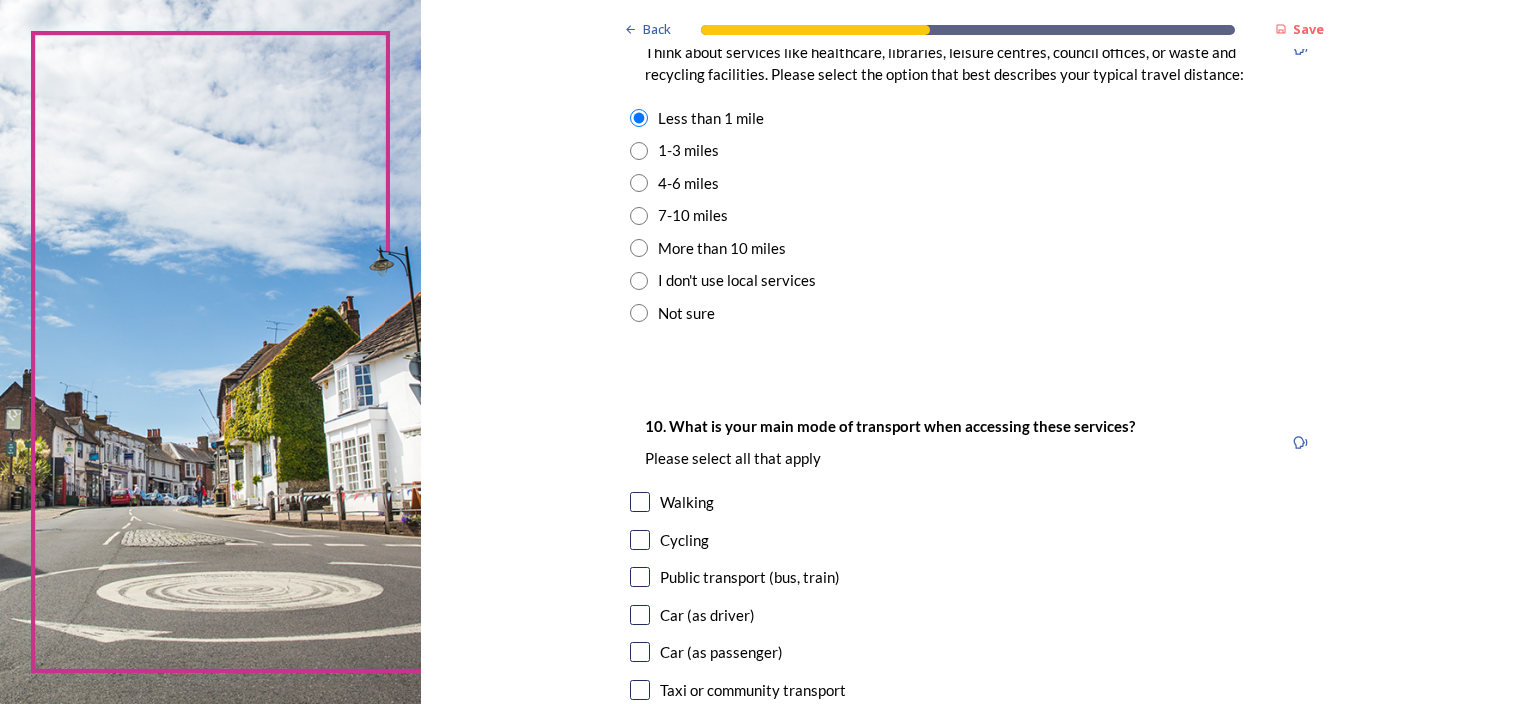 click on "10. What is your main mode of transport when accessing these services?  Please select all that apply Walking Cycling Public transport (bus, train) Car (as driver) Car (as passenger) Taxi or community transport Other Not applicable" at bounding box center [974, 597] 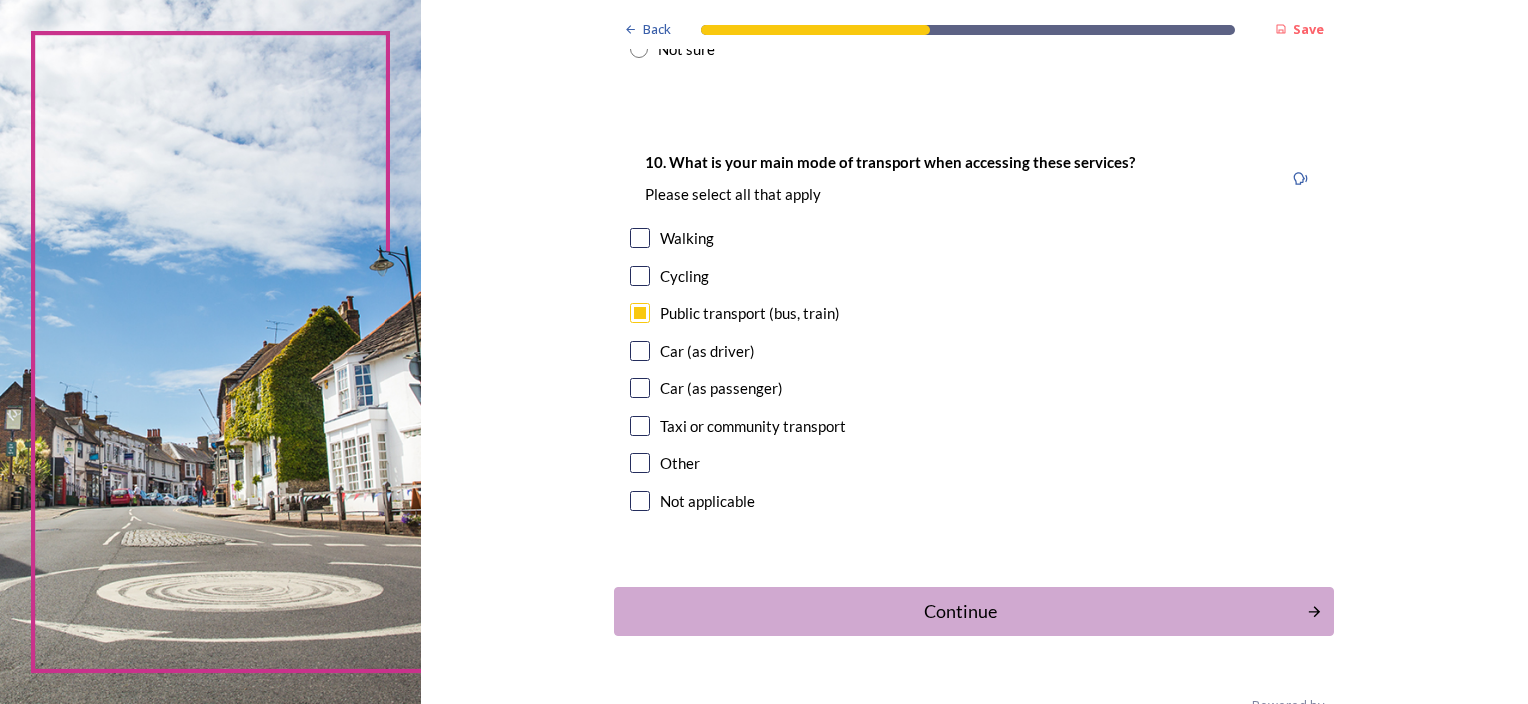 scroll, scrollTop: 1828, scrollLeft: 0, axis: vertical 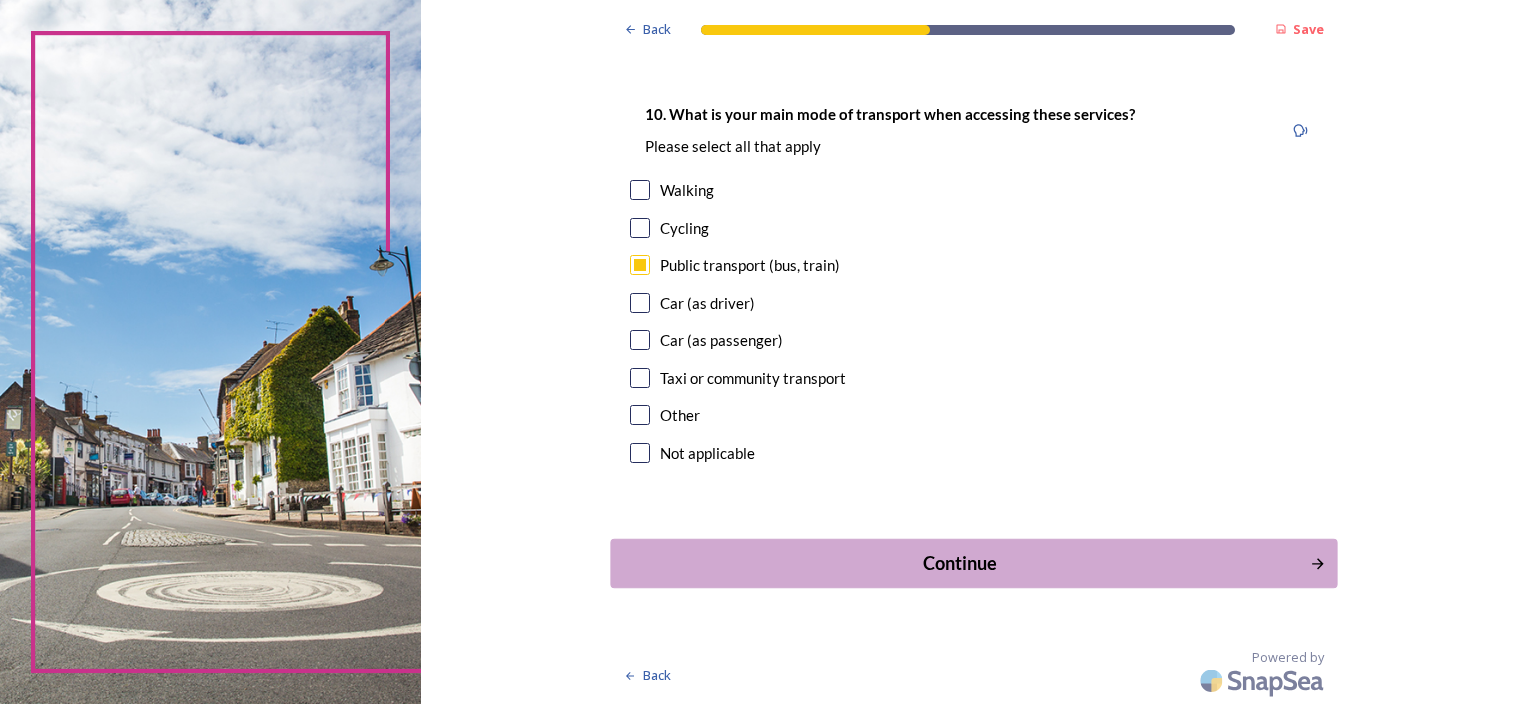 click on "Continue" at bounding box center (960, 563) 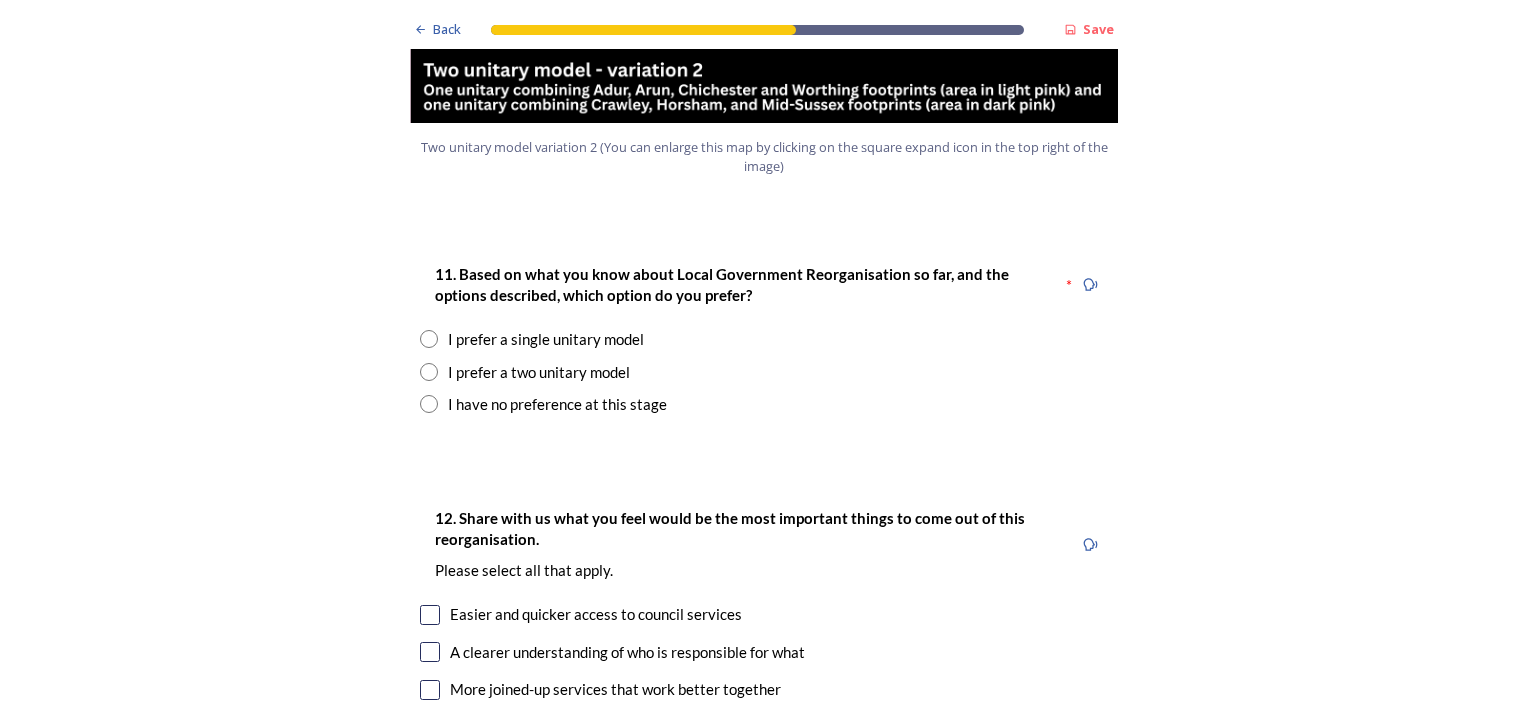scroll, scrollTop: 2589, scrollLeft: 0, axis: vertical 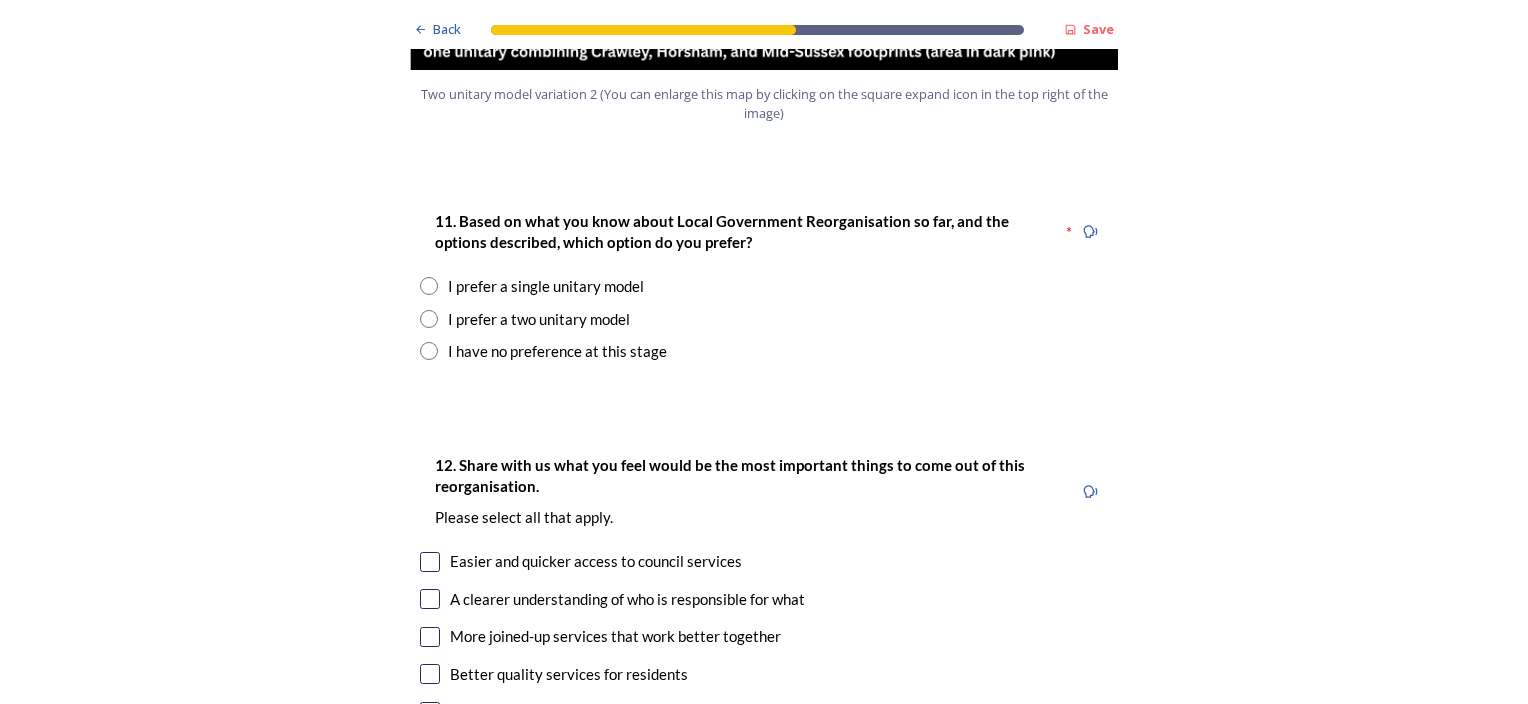 click at bounding box center (429, 319) 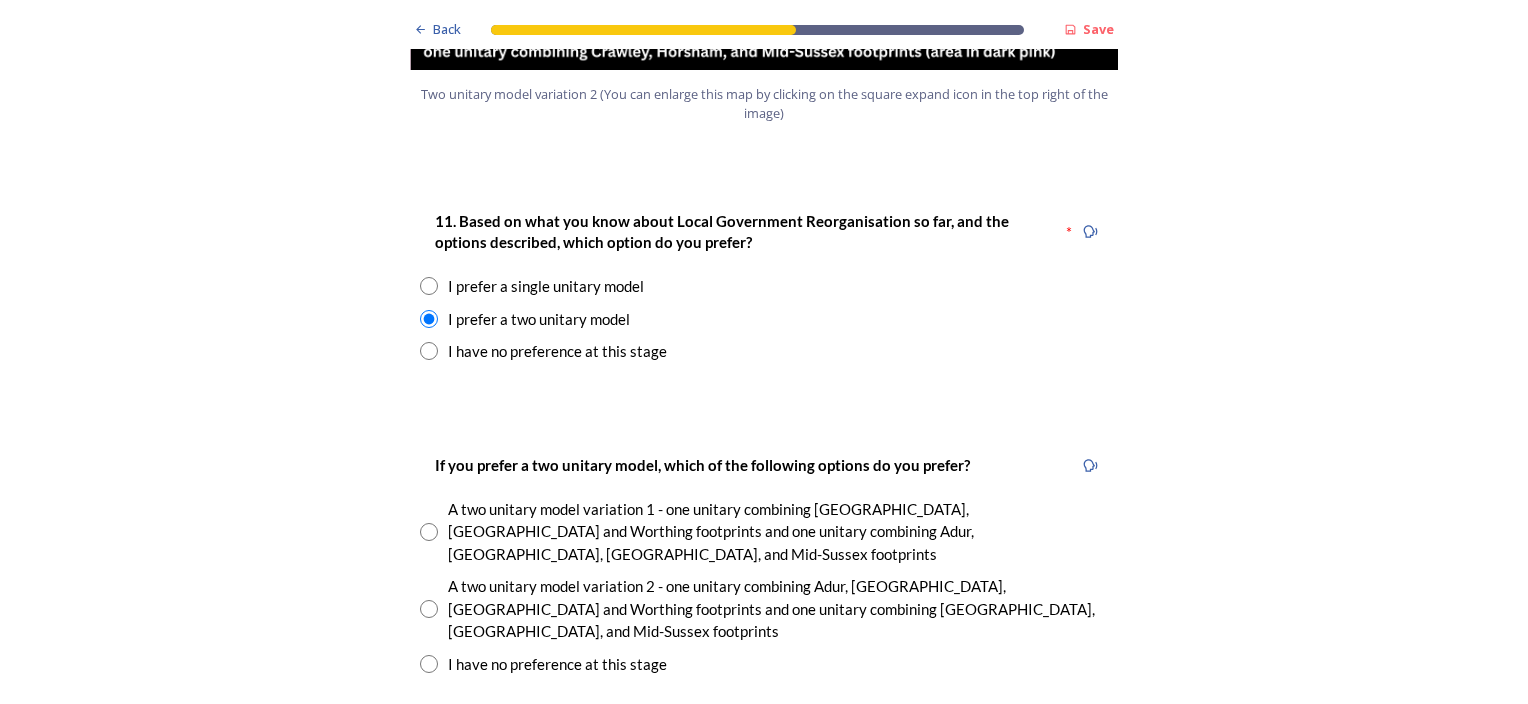 click at bounding box center [429, 664] 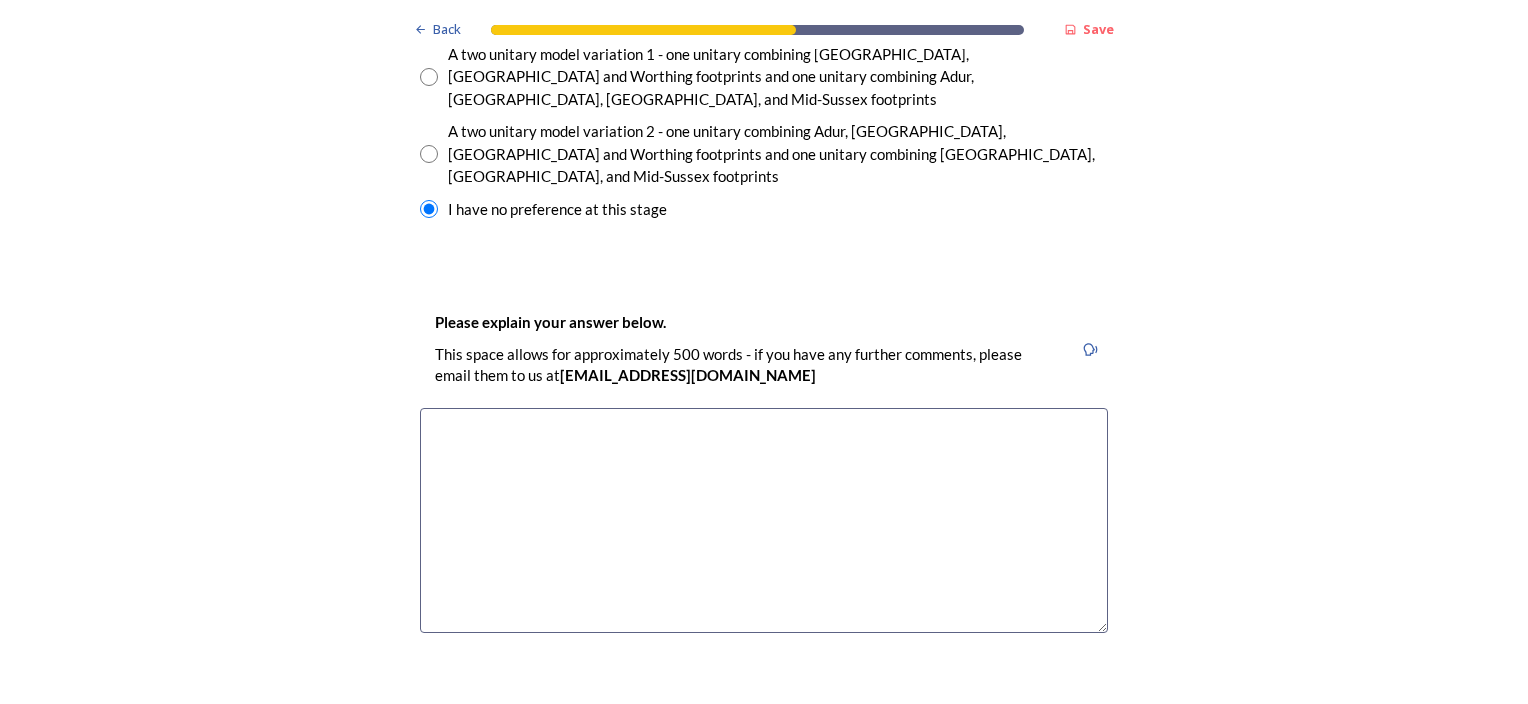 scroll, scrollTop: 3027, scrollLeft: 0, axis: vertical 